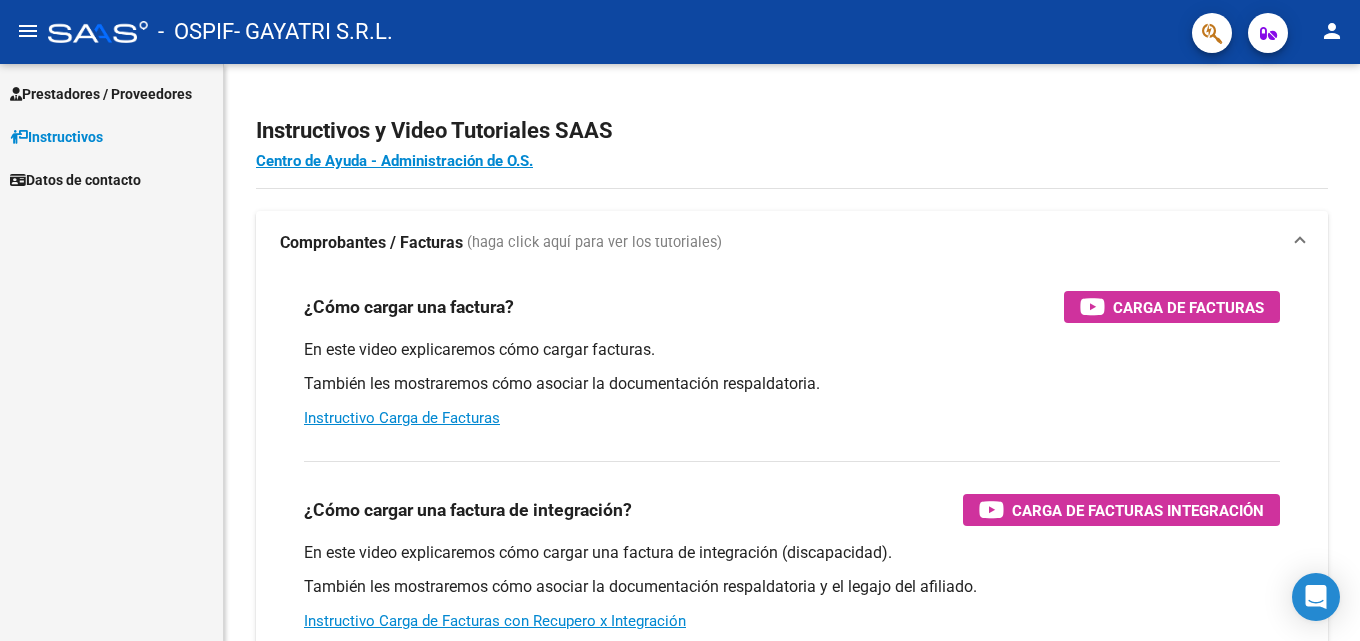 scroll, scrollTop: 0, scrollLeft: 0, axis: both 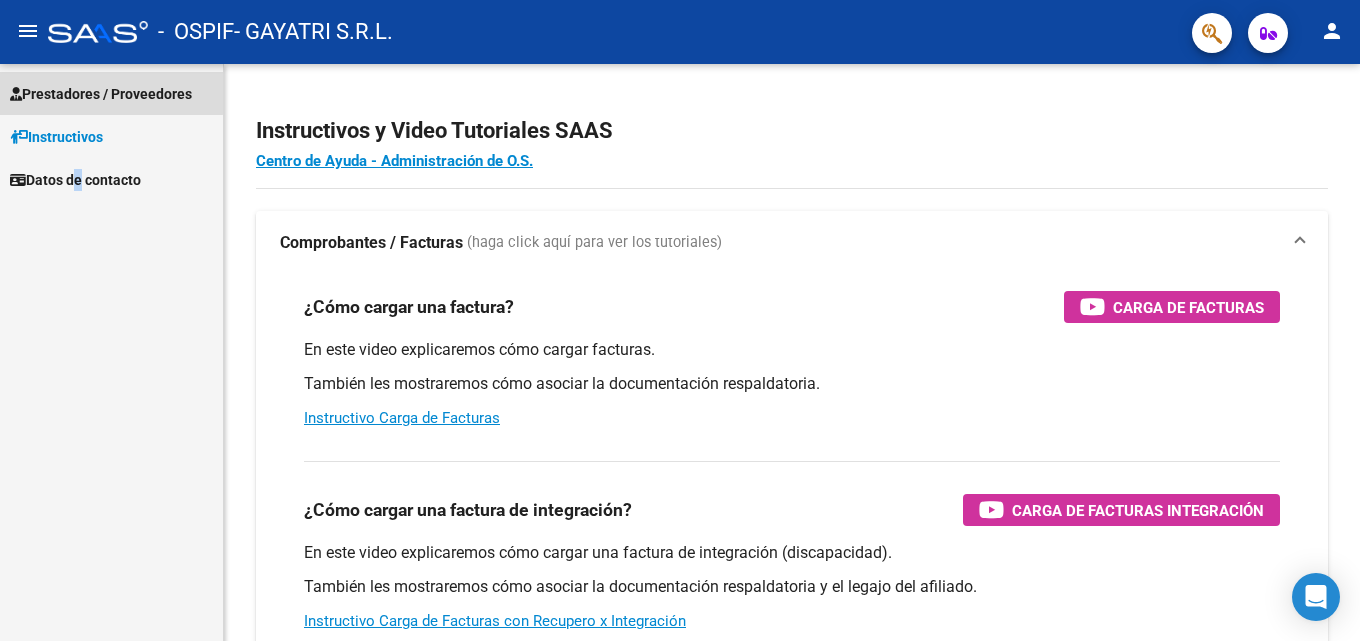 click on "Prestadores / Proveedores" at bounding box center [101, 94] 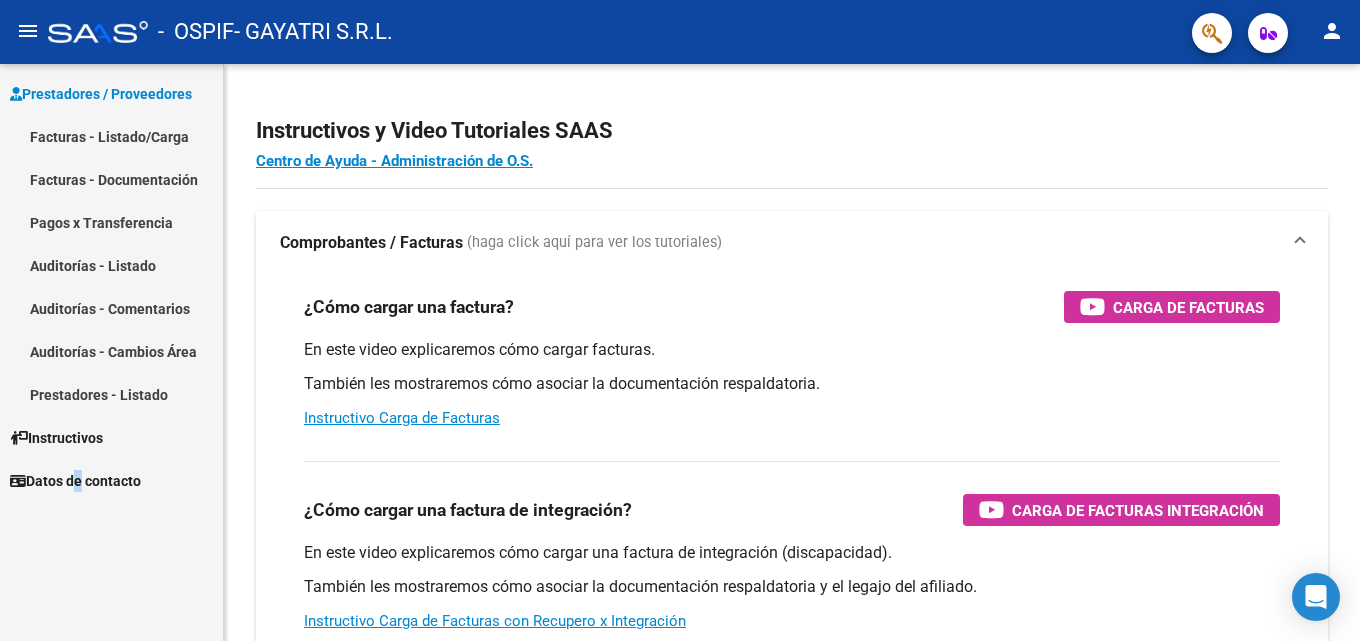 click on "Facturas - Listado/Carga" at bounding box center [111, 136] 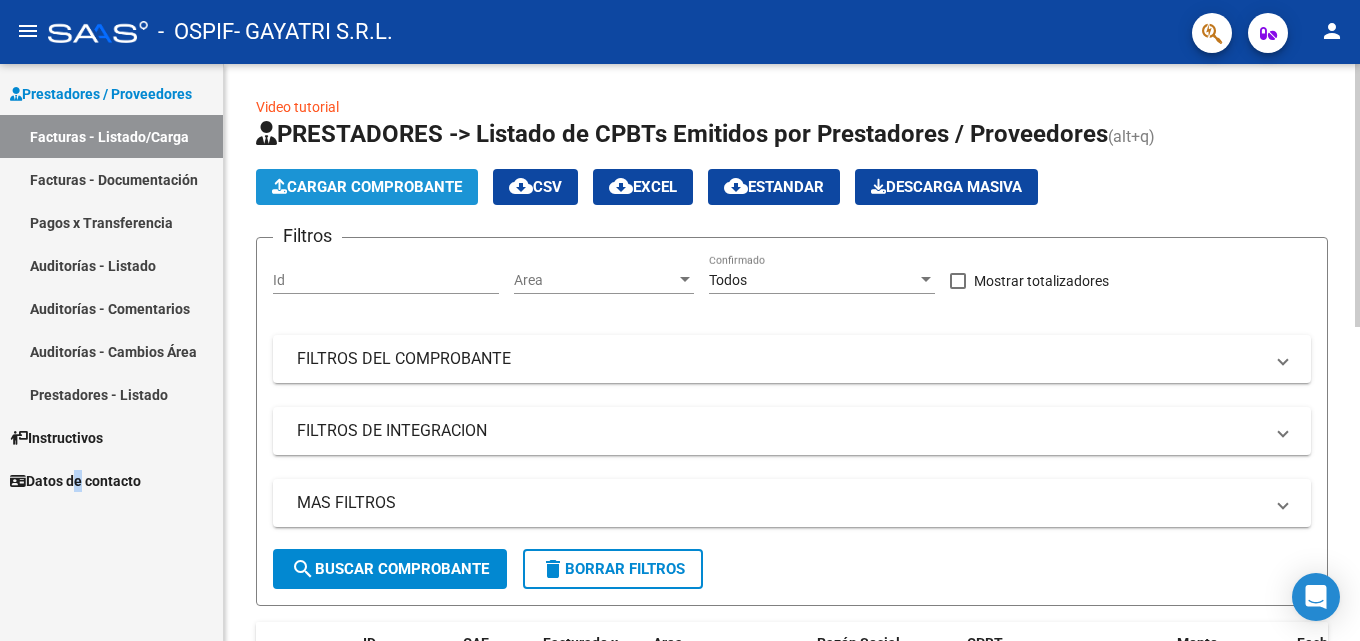 click on "Cargar Comprobante" 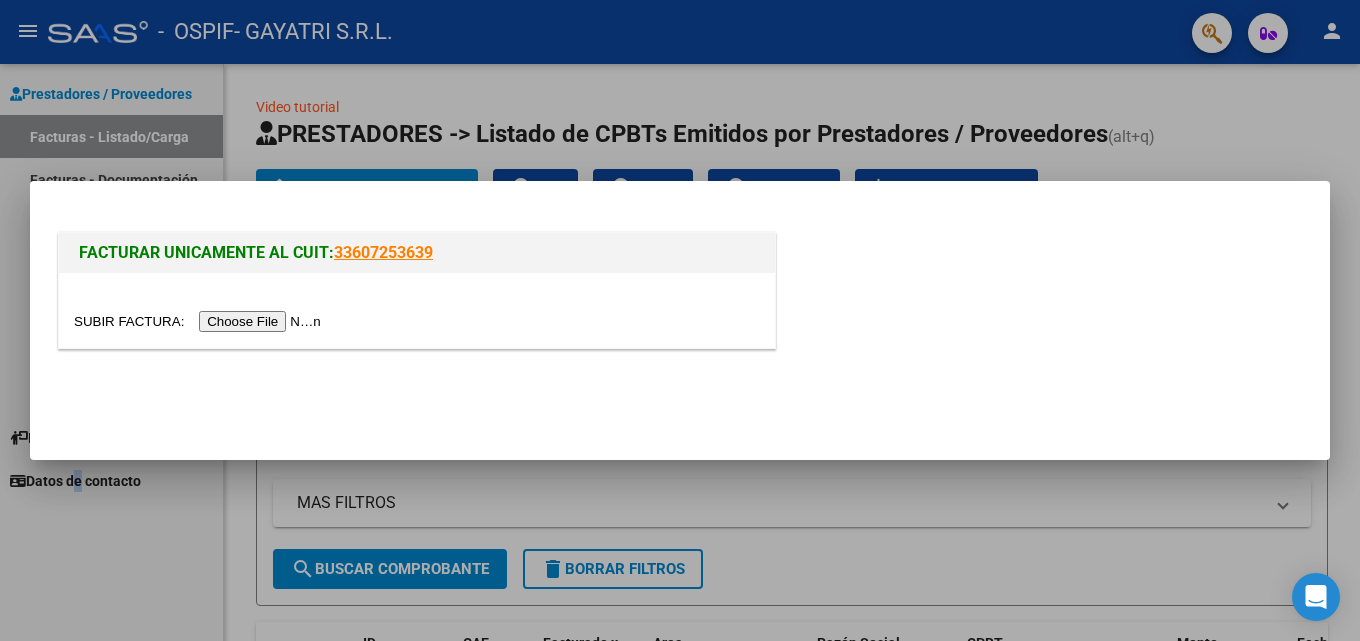 click at bounding box center [200, 321] 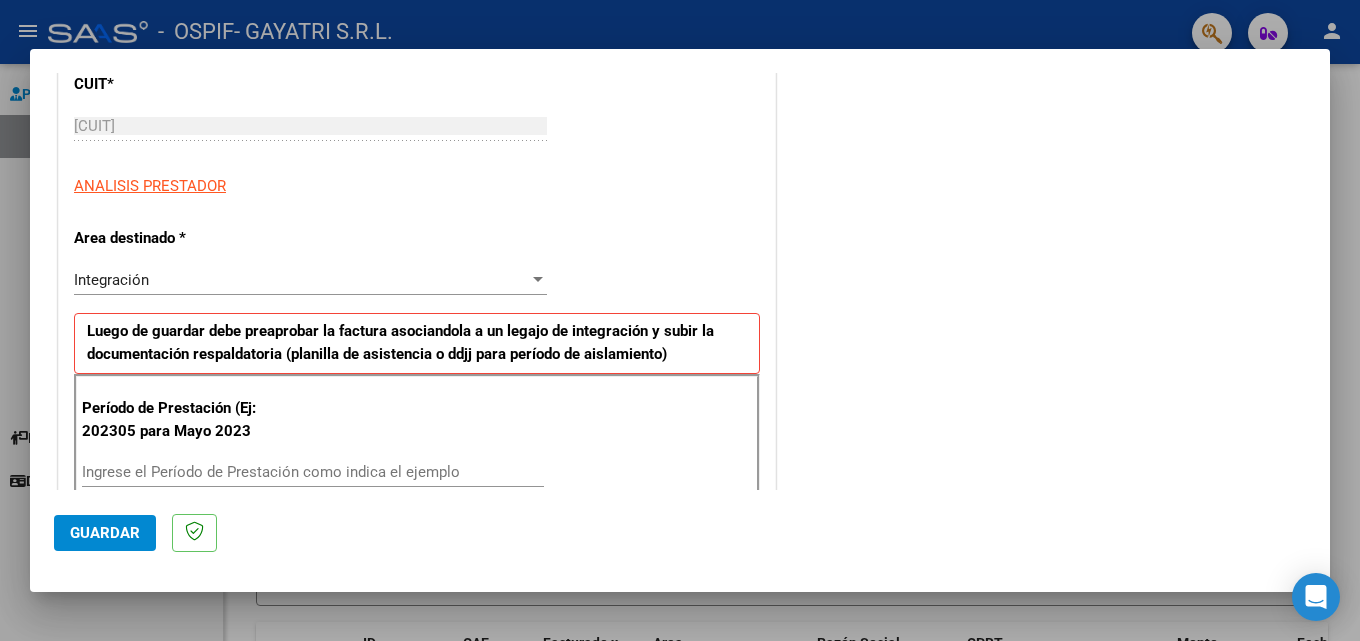 scroll, scrollTop: 289, scrollLeft: 0, axis: vertical 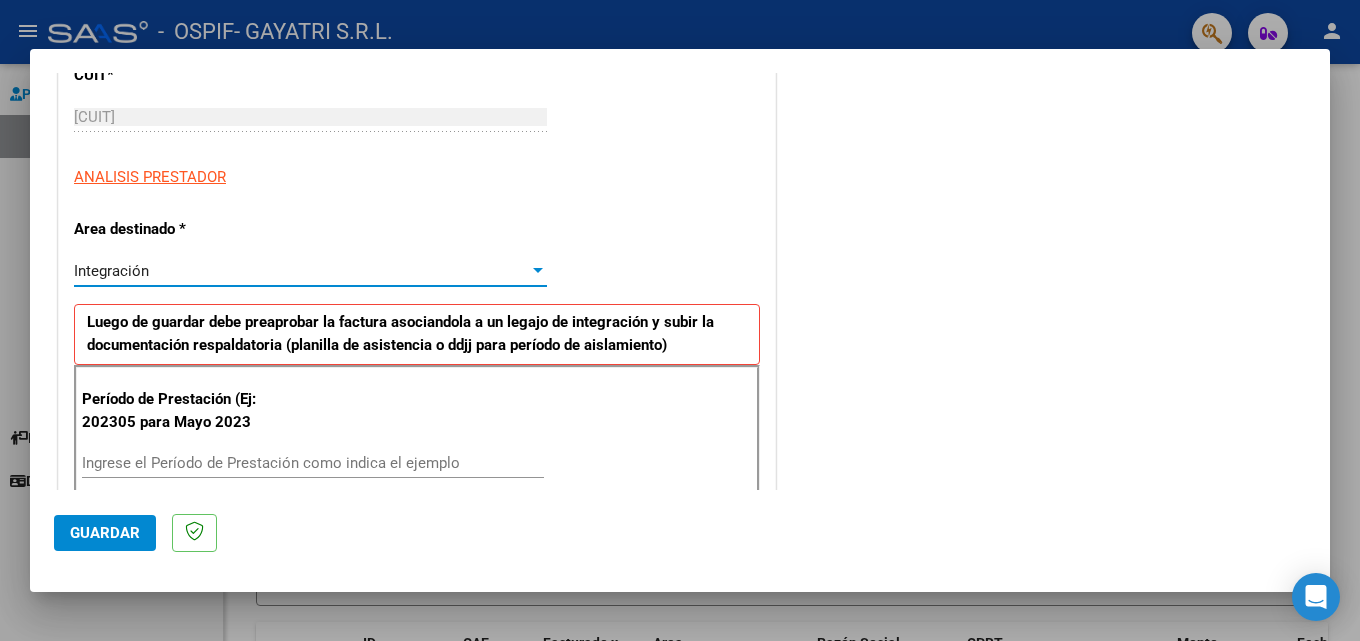 click at bounding box center [538, 270] 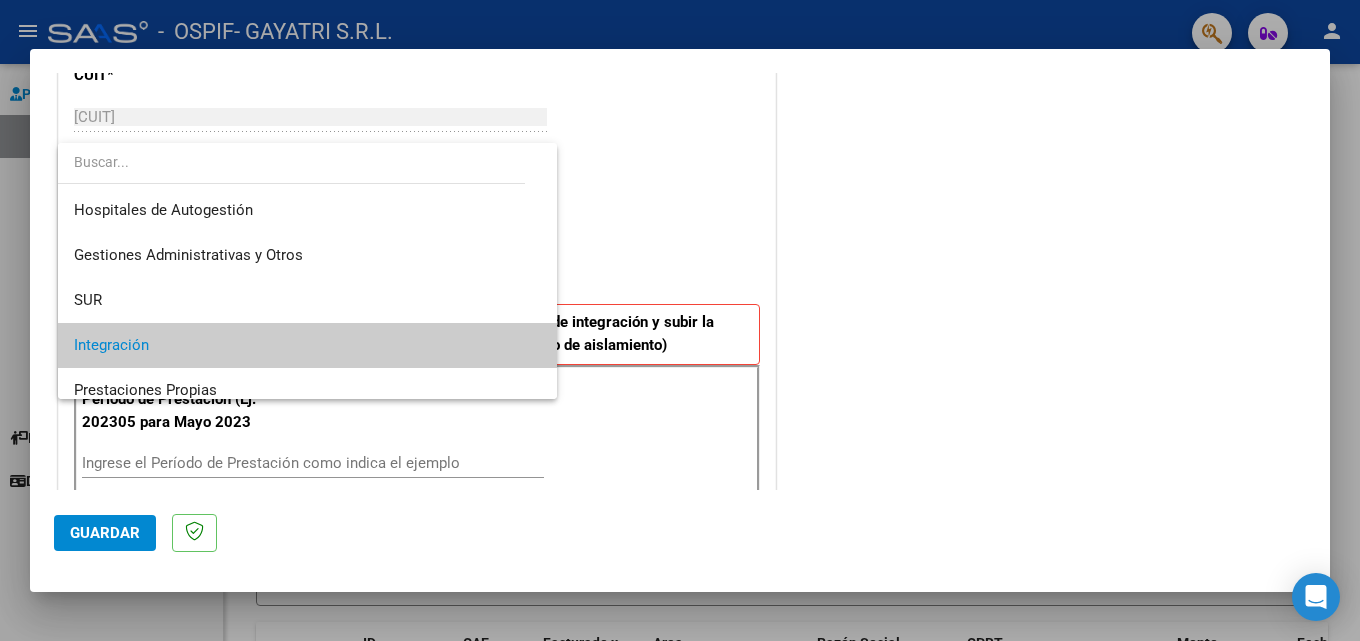 scroll, scrollTop: 75, scrollLeft: 0, axis: vertical 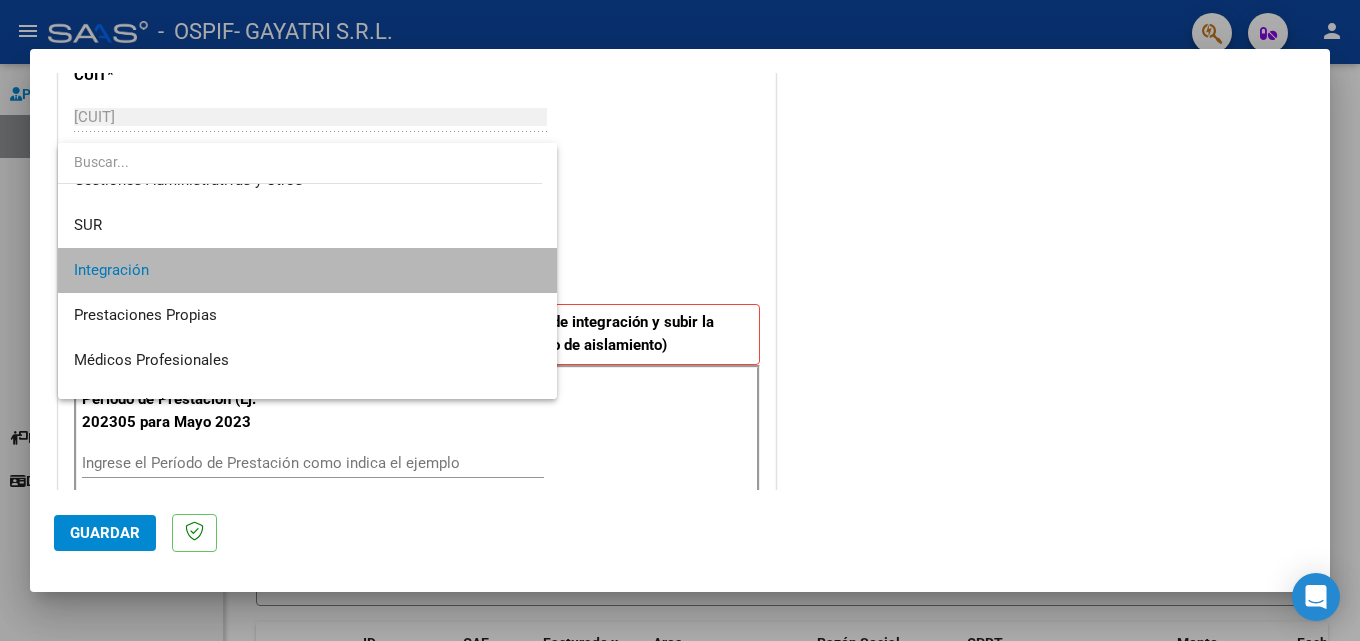 click on "Integración" at bounding box center [307, 270] 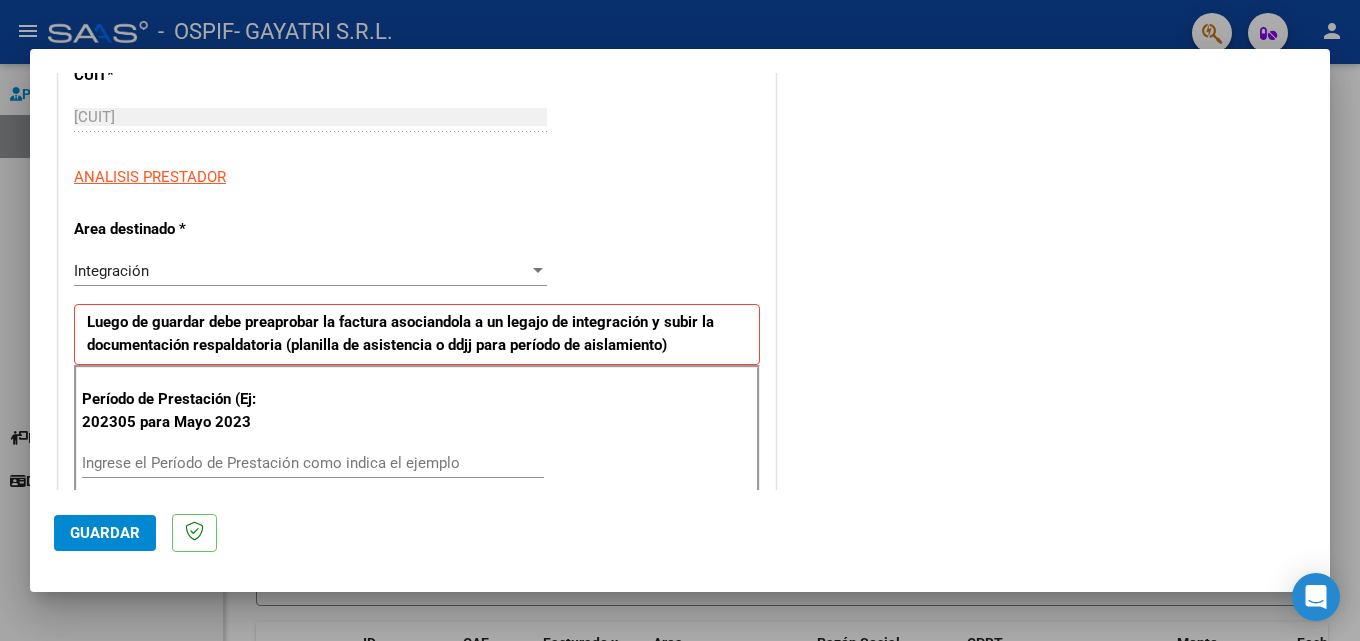 scroll, scrollTop: 510, scrollLeft: 0, axis: vertical 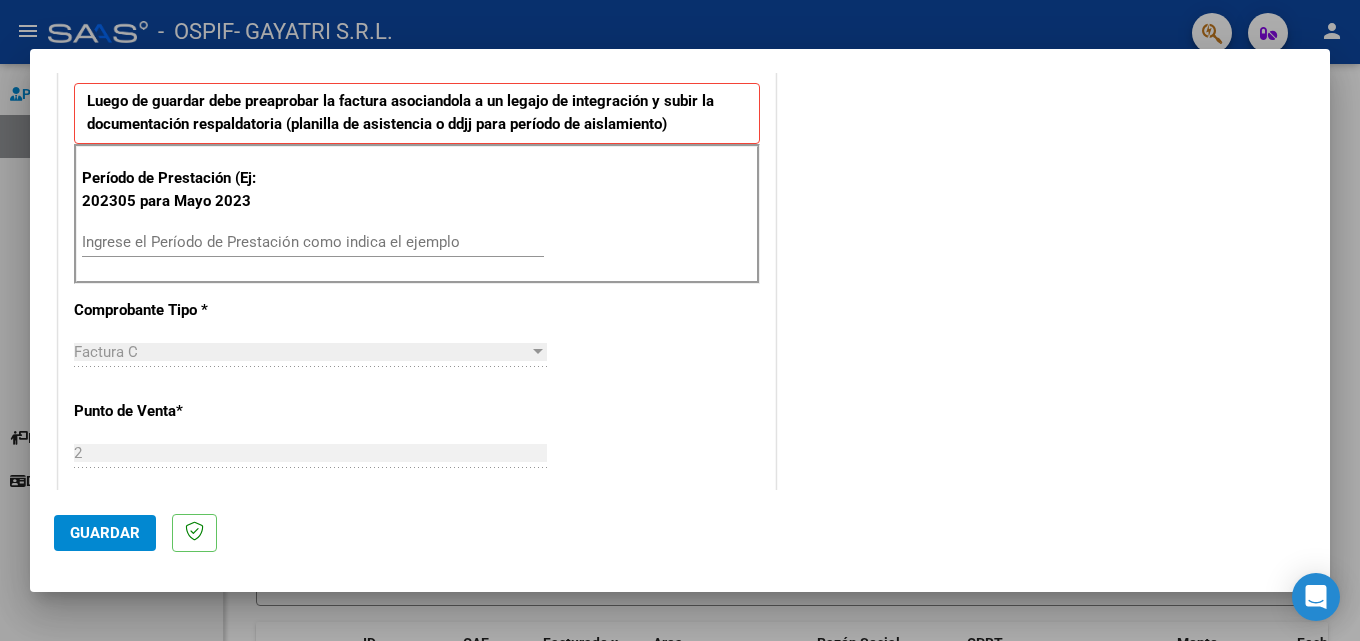 click on "Ingrese el Período de Prestación como indica el ejemplo" at bounding box center (313, 242) 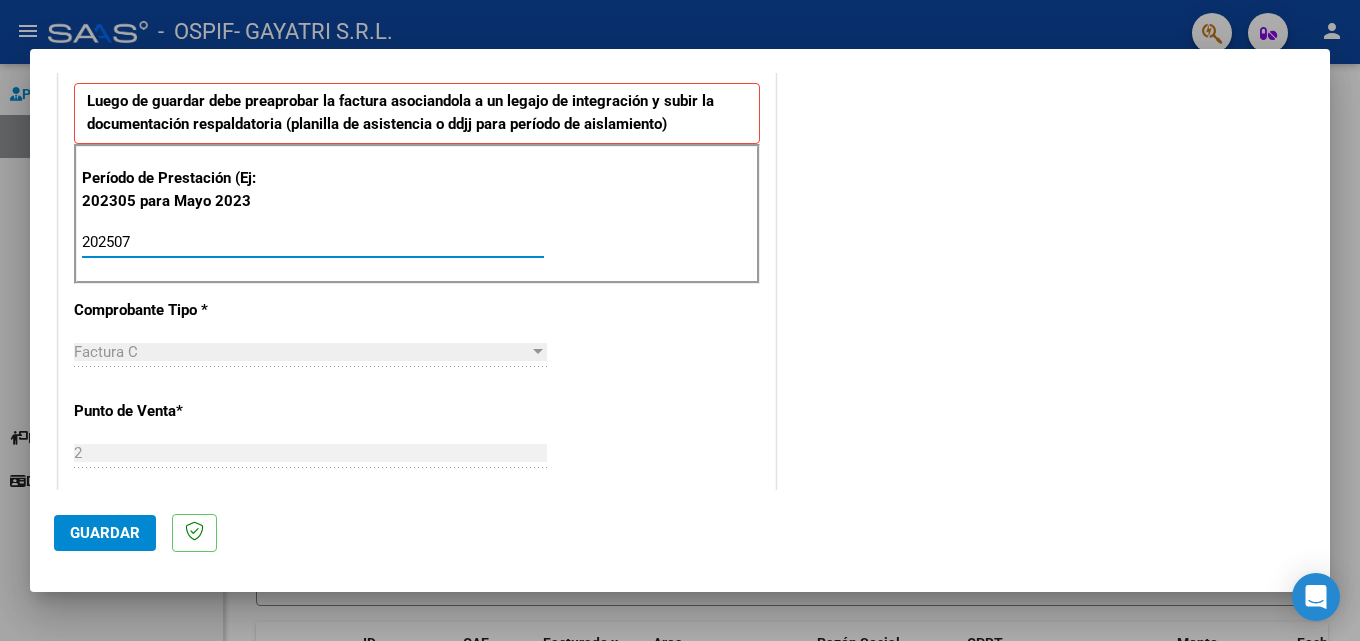 type on "202507" 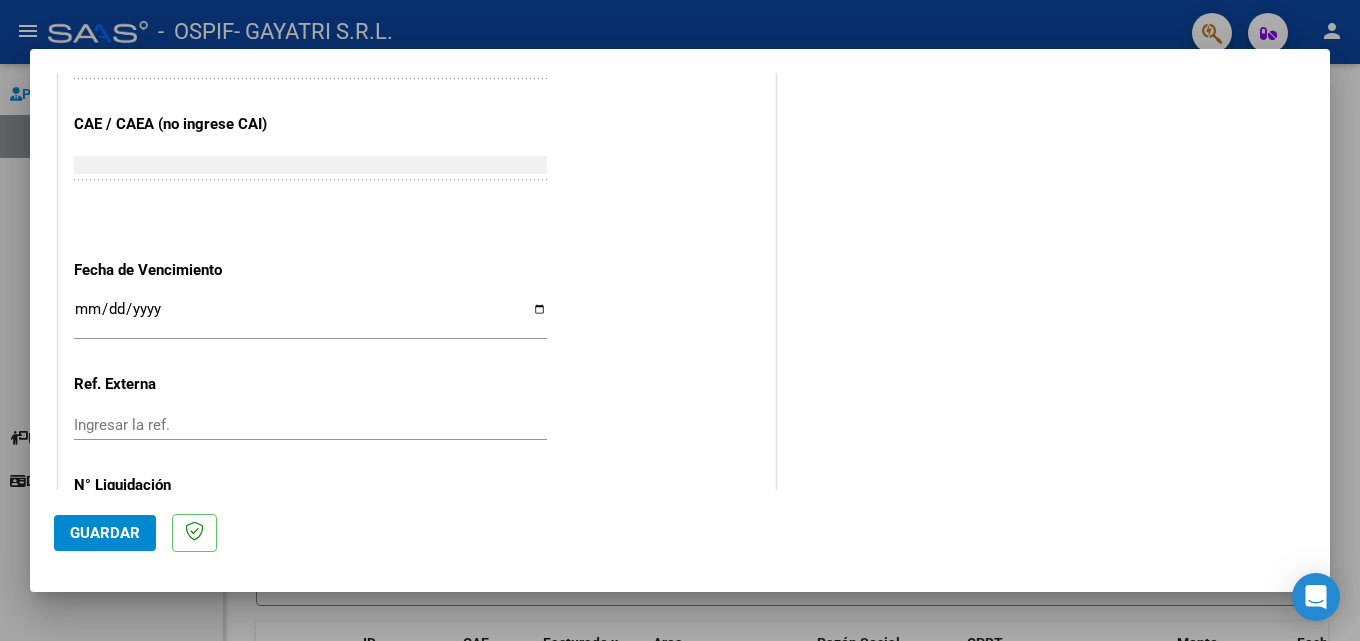 scroll, scrollTop: 1242, scrollLeft: 0, axis: vertical 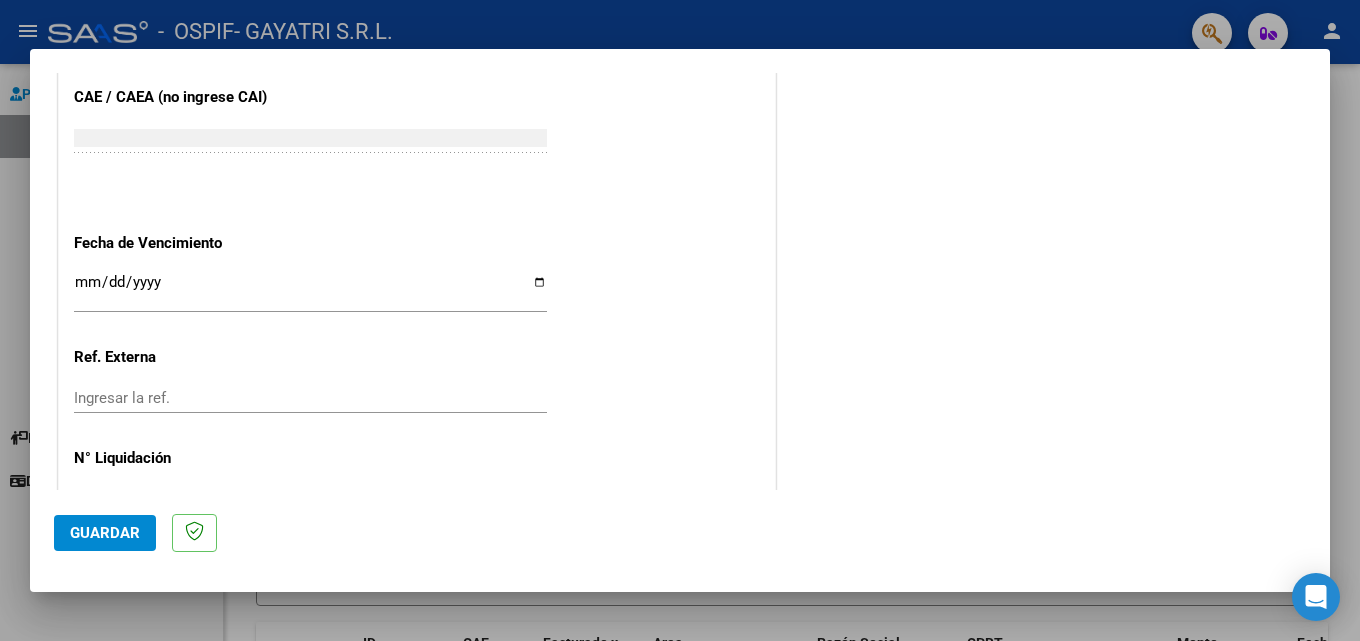 click on "Ingresar la fecha" at bounding box center (310, 290) 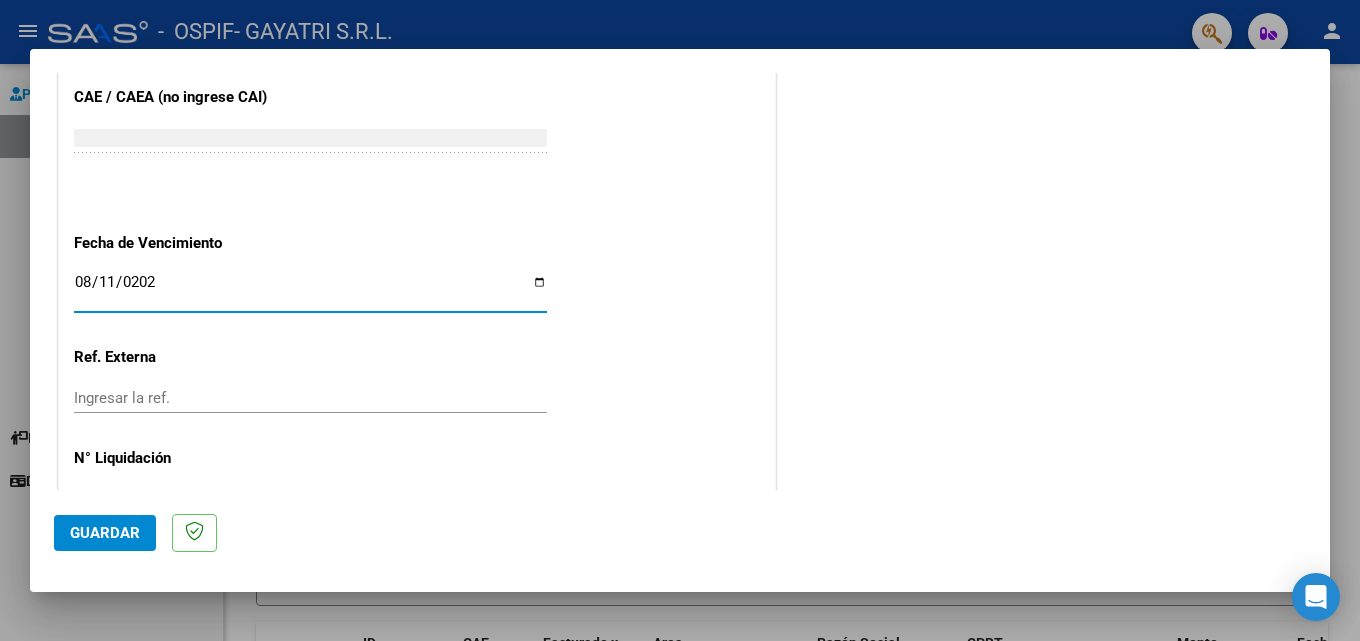 type on "2025-08-11" 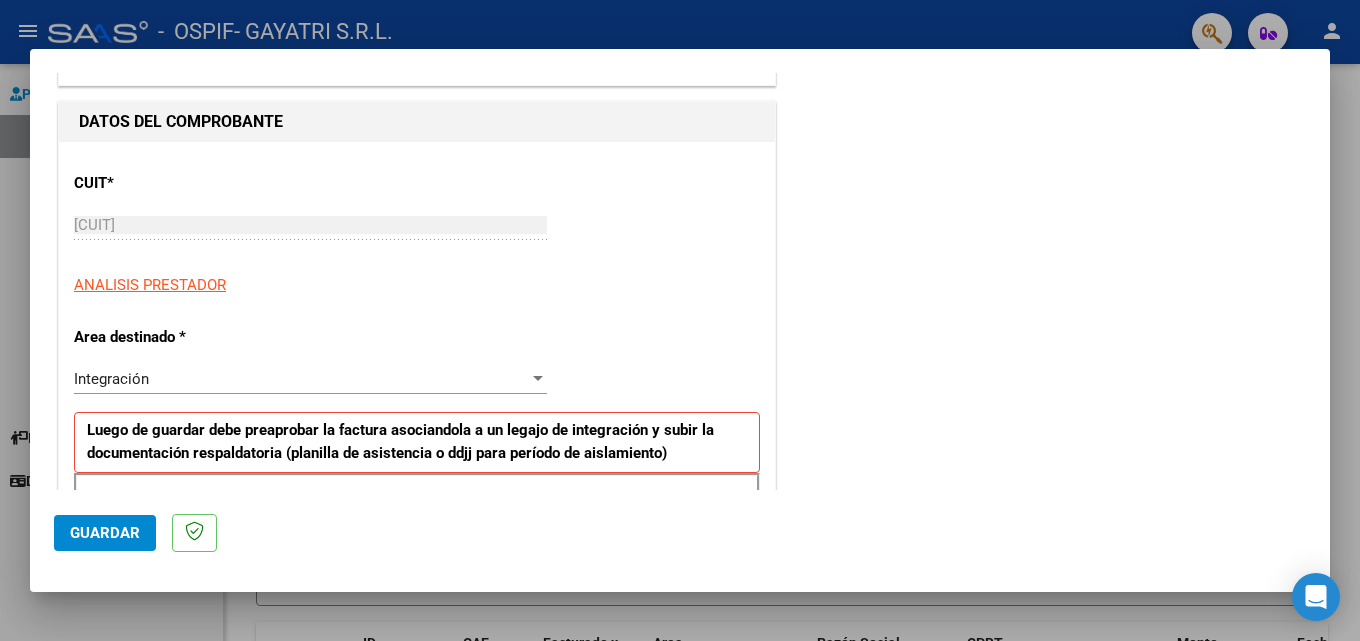 scroll, scrollTop: 0, scrollLeft: 0, axis: both 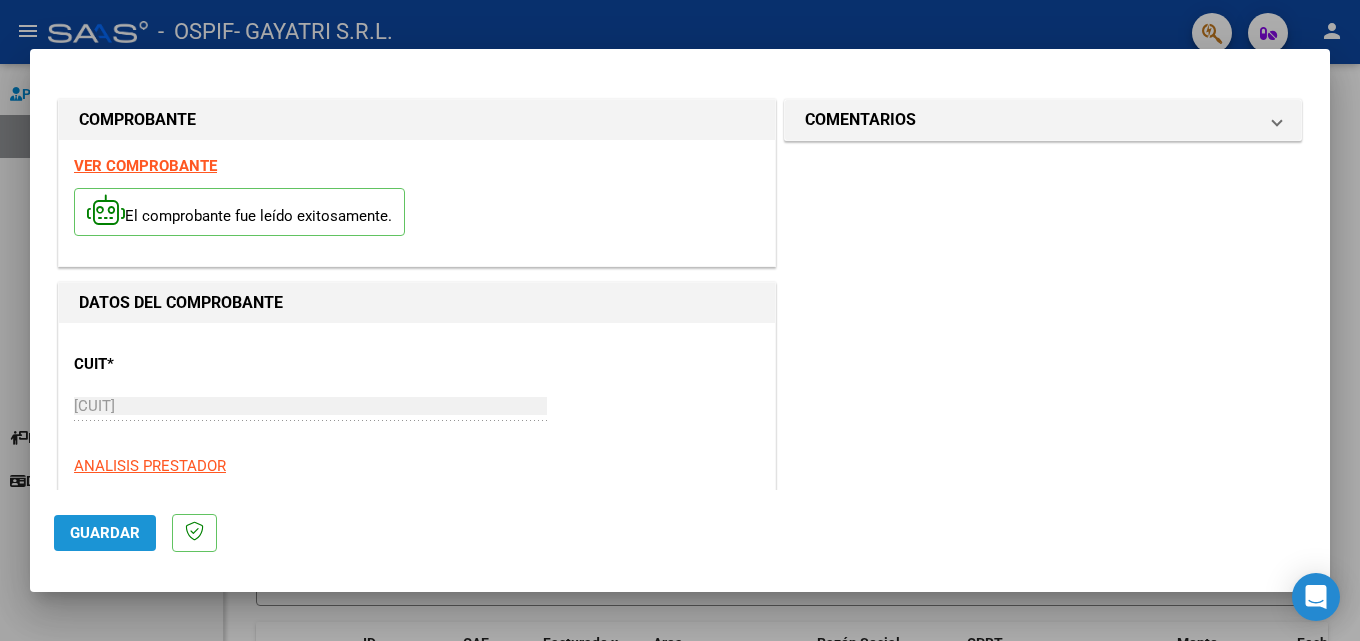 click on "Guardar" 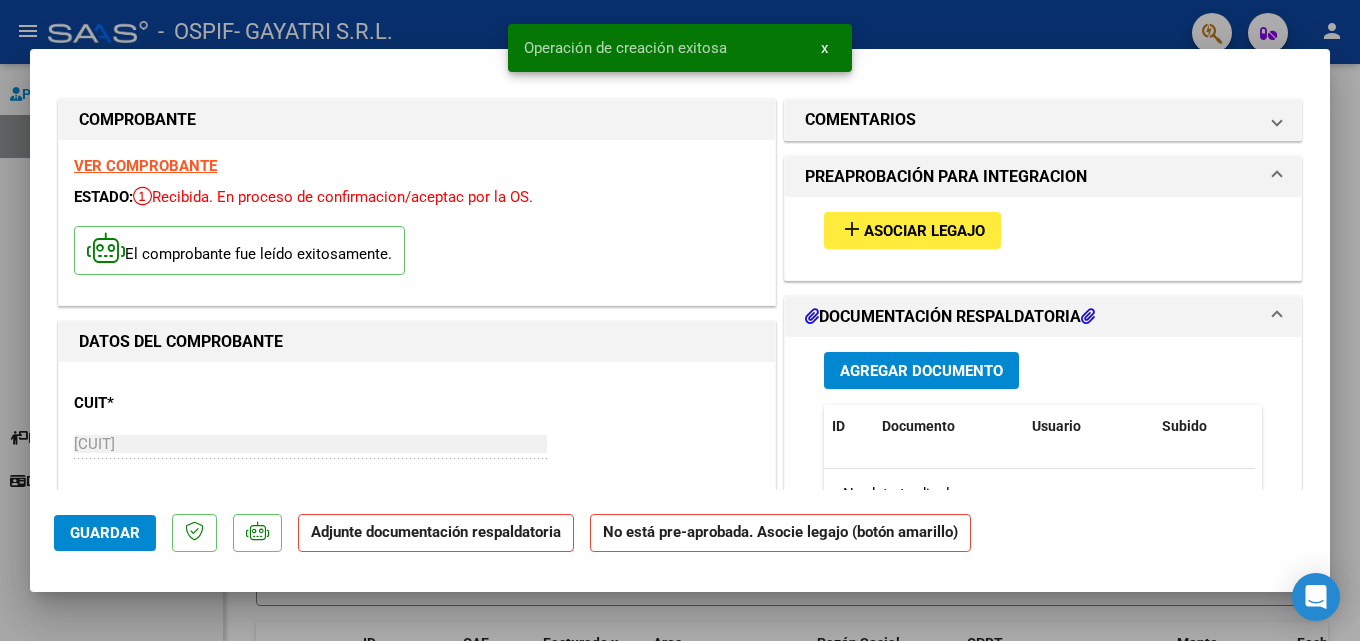 click on "Asociar Legajo" at bounding box center (924, 231) 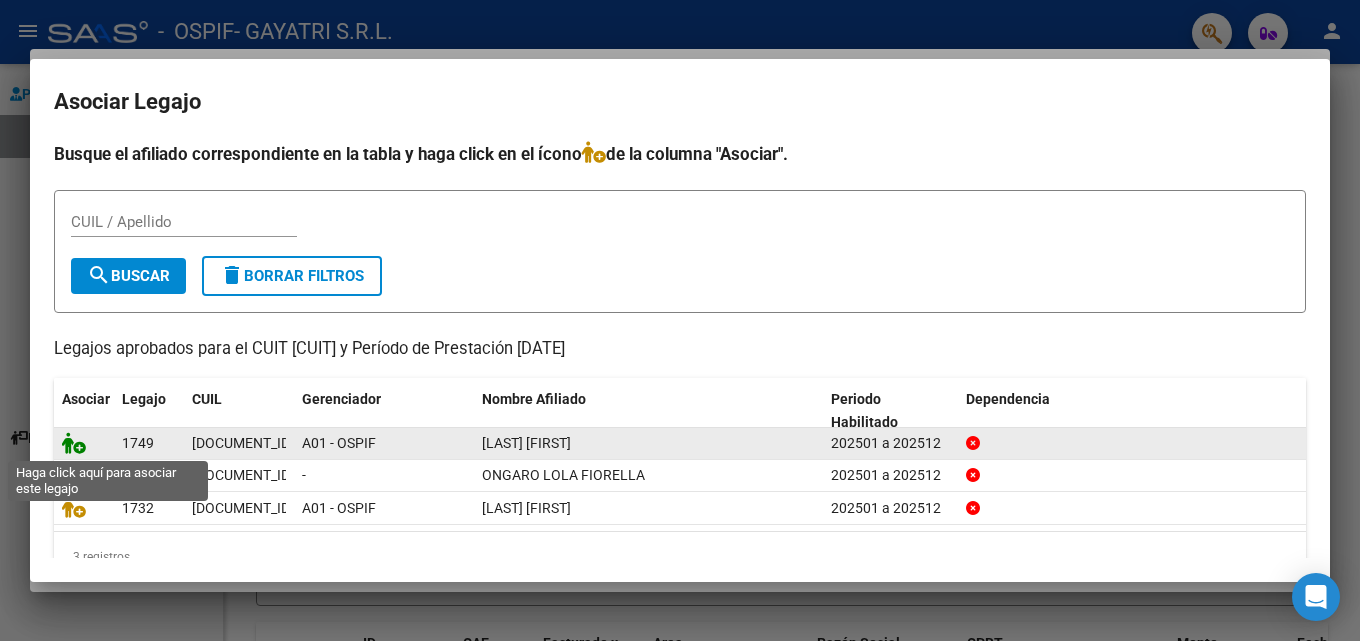 click 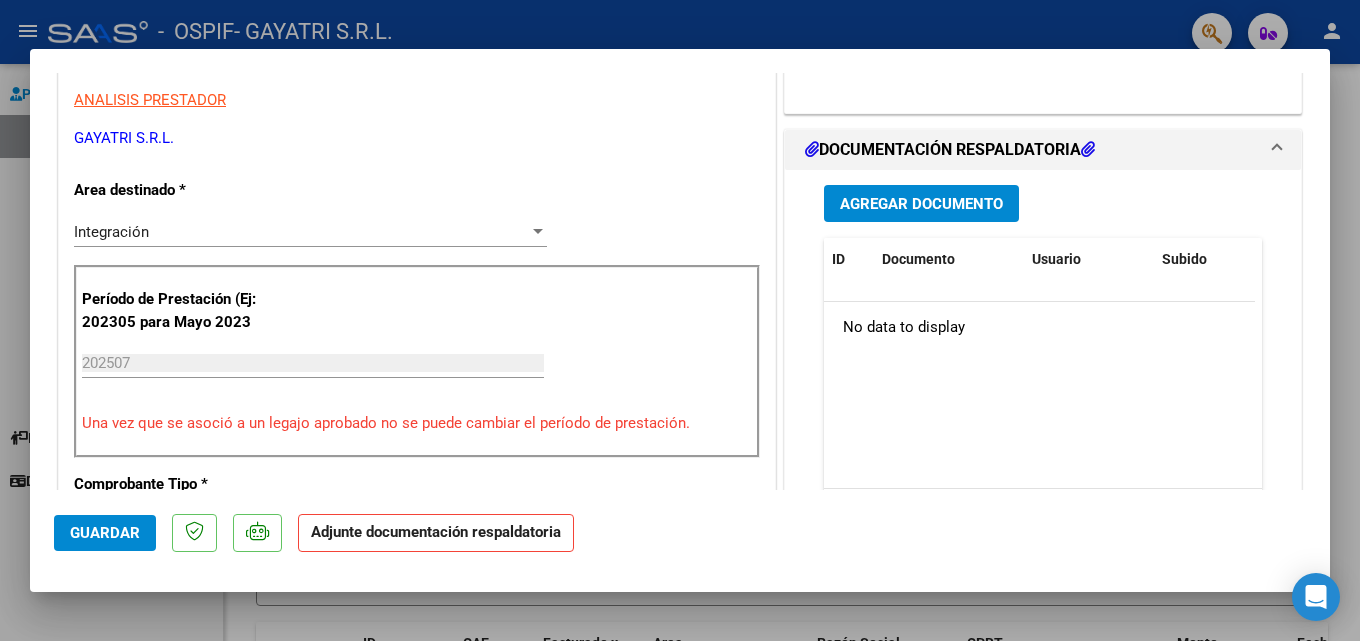 scroll, scrollTop: 418, scrollLeft: 0, axis: vertical 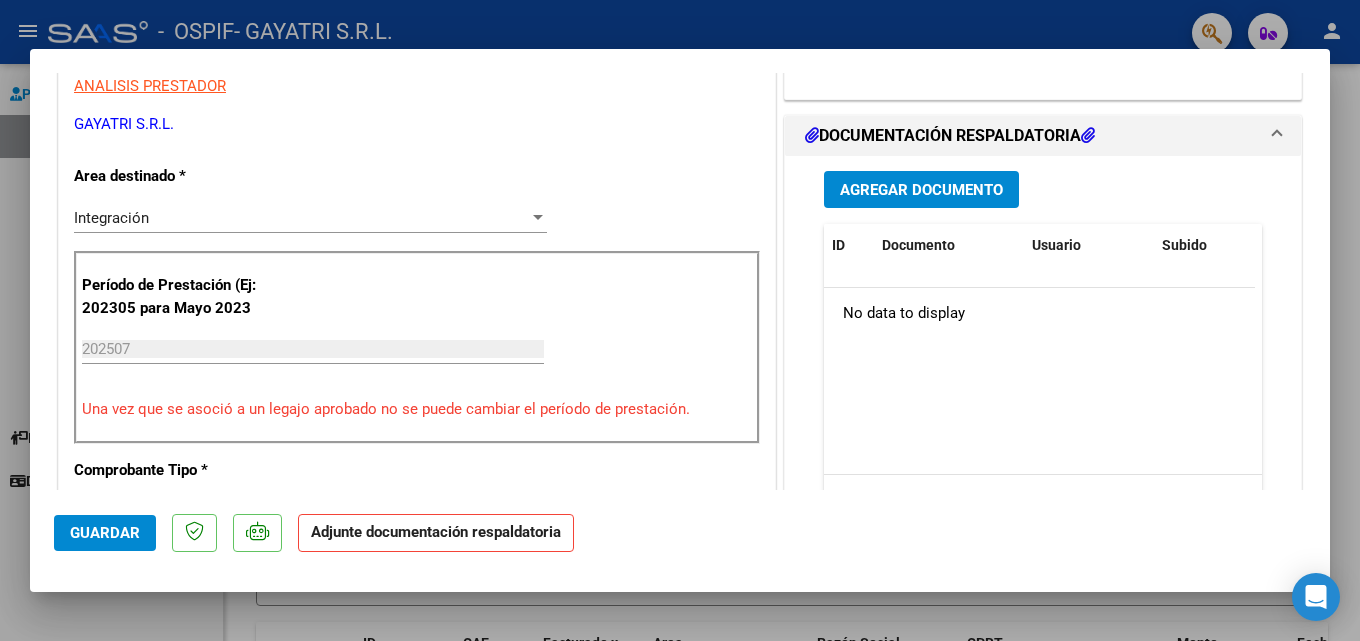 click on "Agregar Documento" at bounding box center (921, 190) 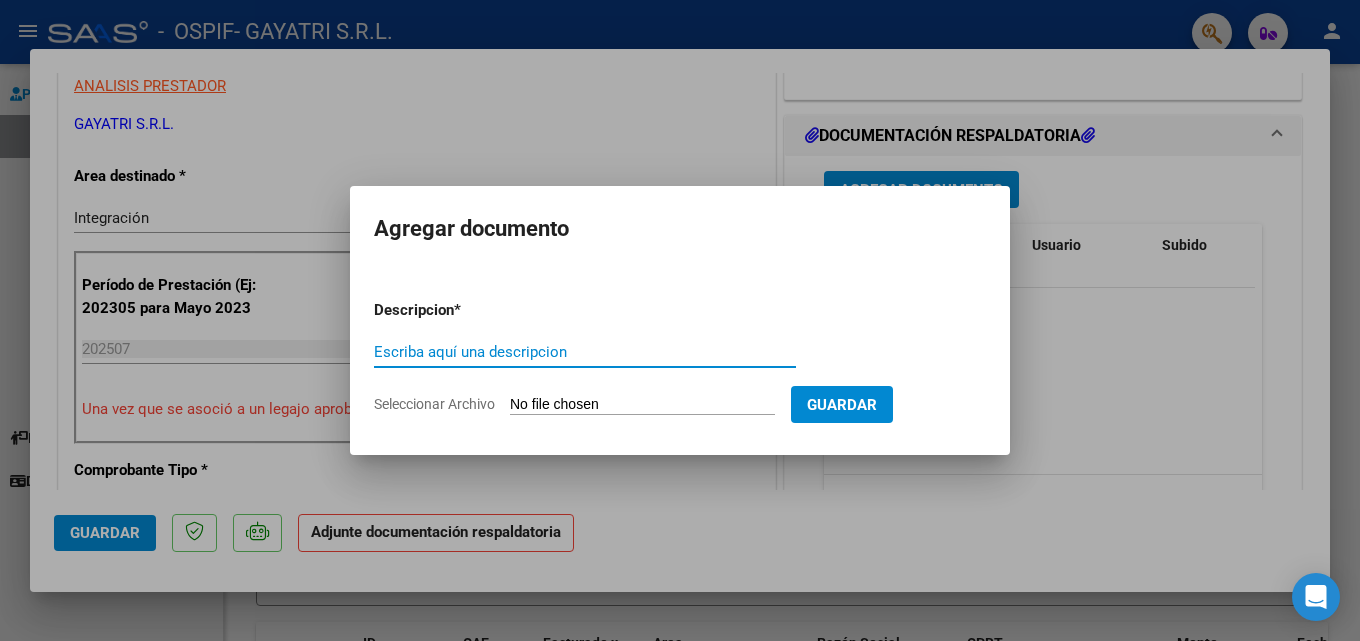 click on "Escriba aquí una descripcion" at bounding box center (585, 352) 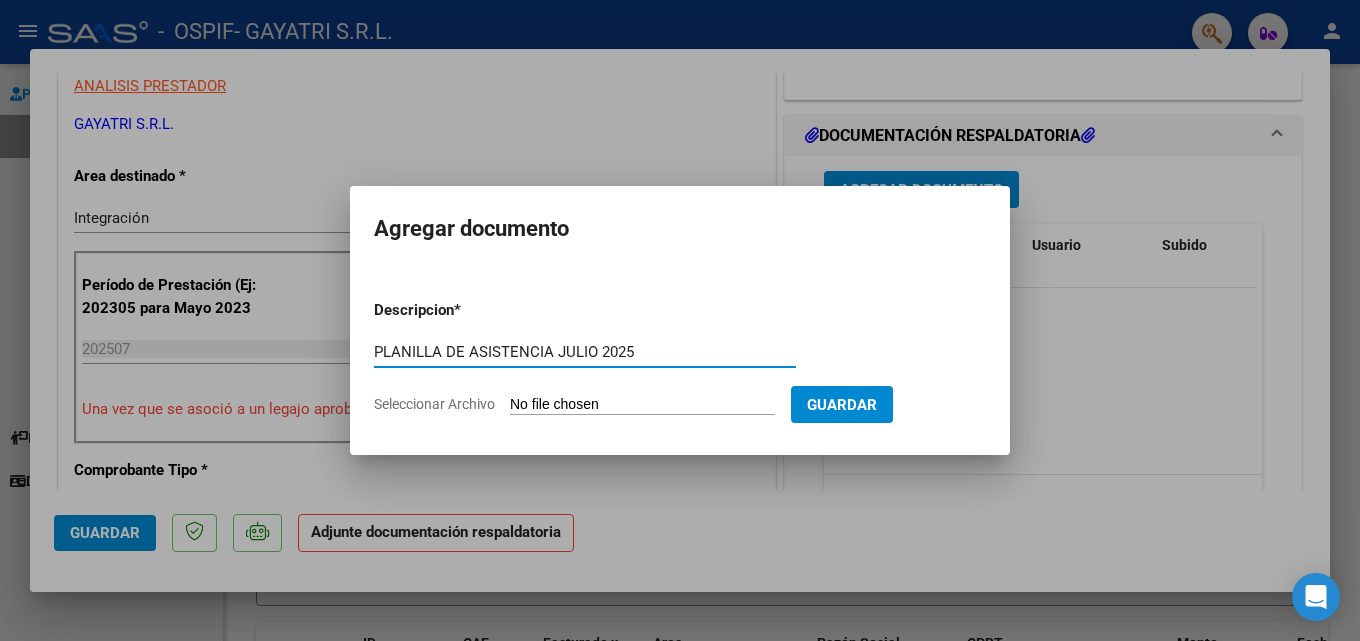 type on "PLANILLA DE ASISTENCIA JULIO 2025" 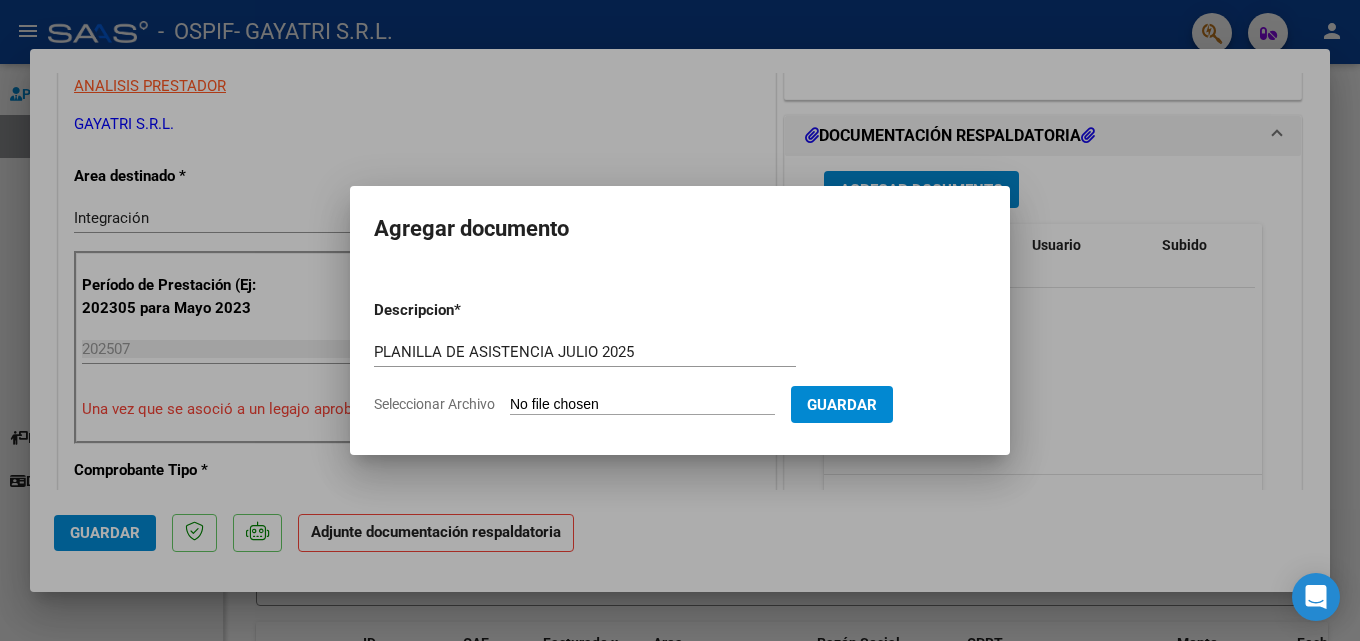type on "C:\fakepath\PLANILLA DE ASISTENCIA JULIO [DATE] [LAST] [FIRST].pdf" 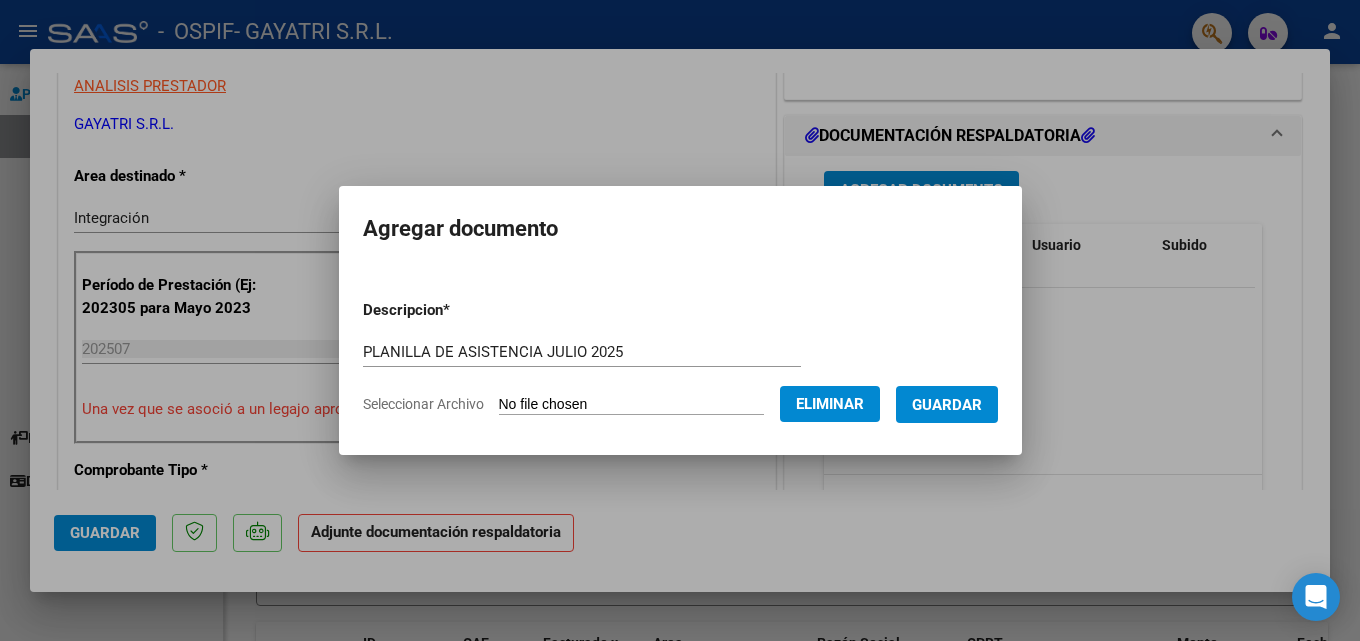 click on "Guardar" at bounding box center (947, 405) 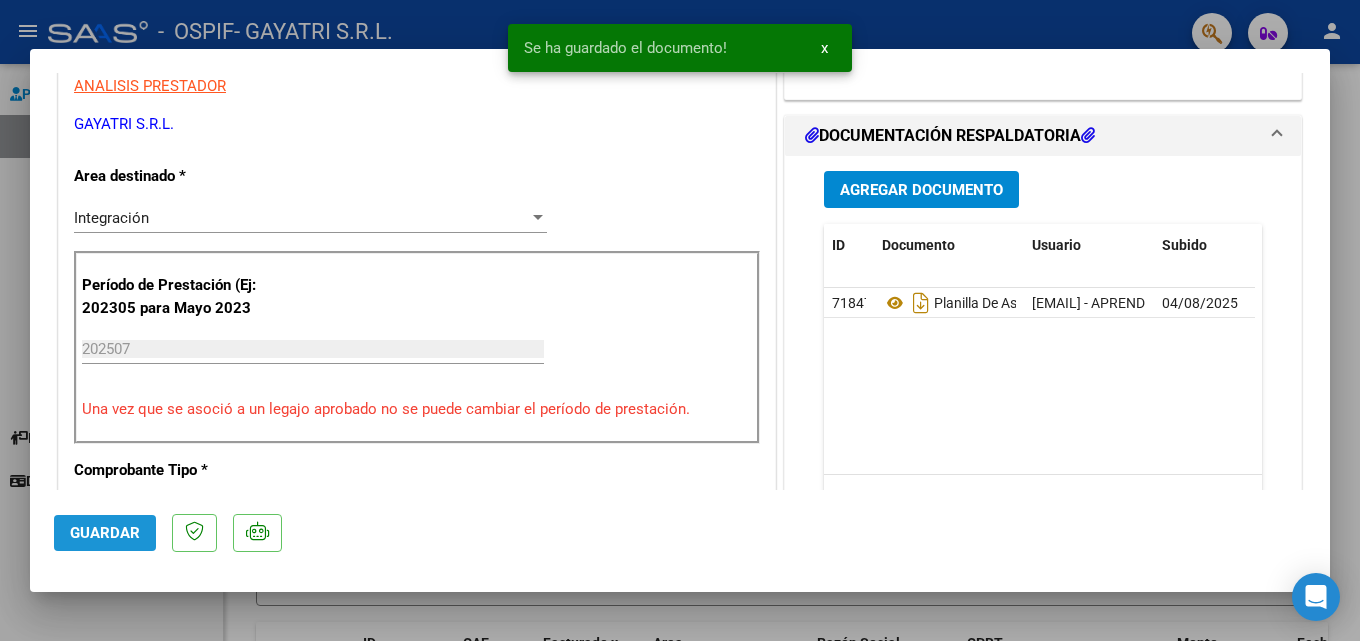click on "Guardar" 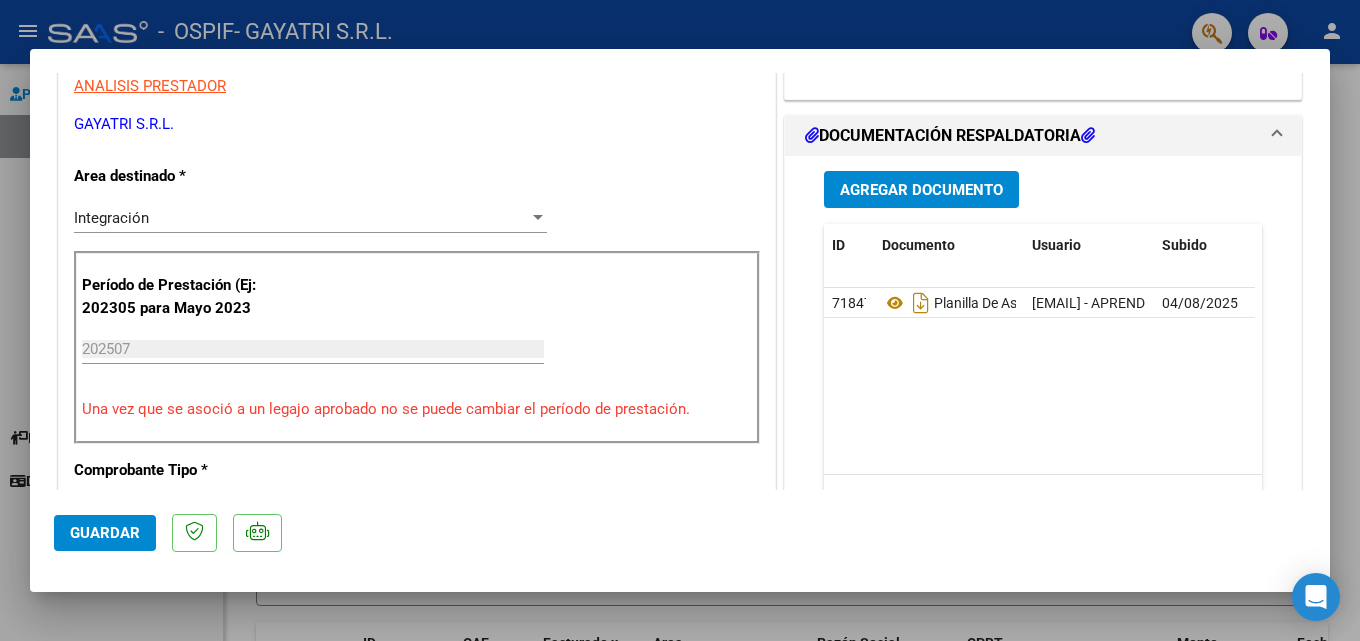 click at bounding box center (680, 320) 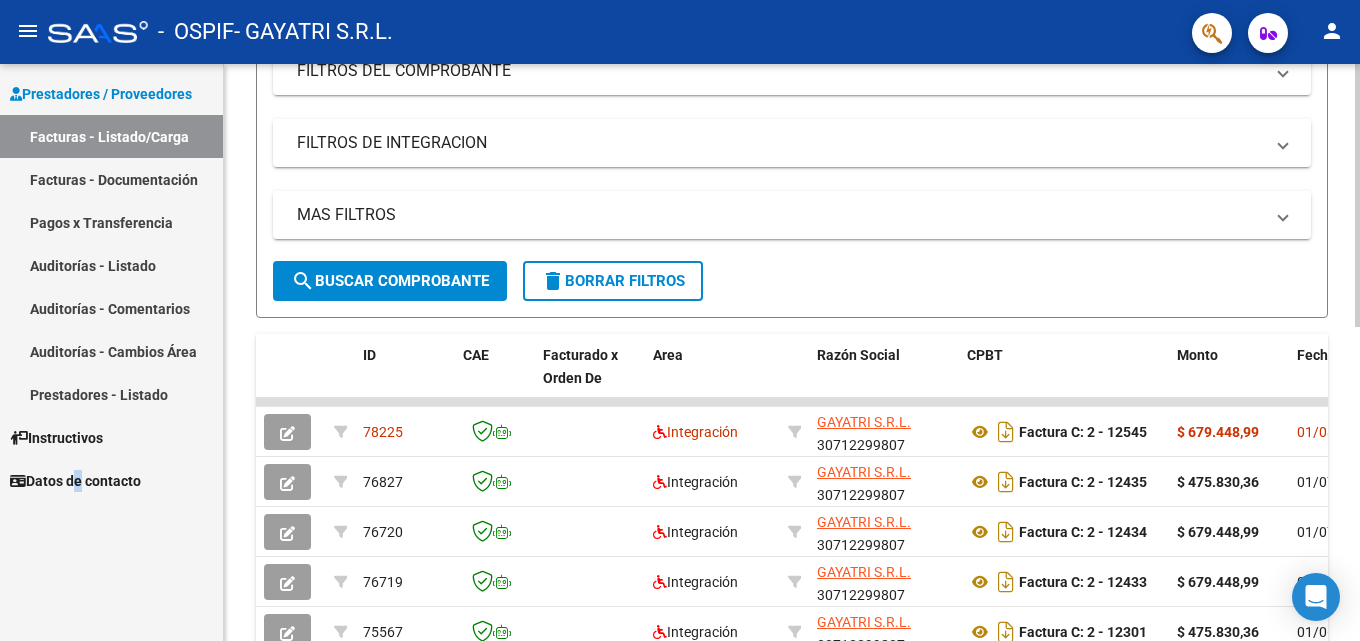 scroll, scrollTop: 0, scrollLeft: 0, axis: both 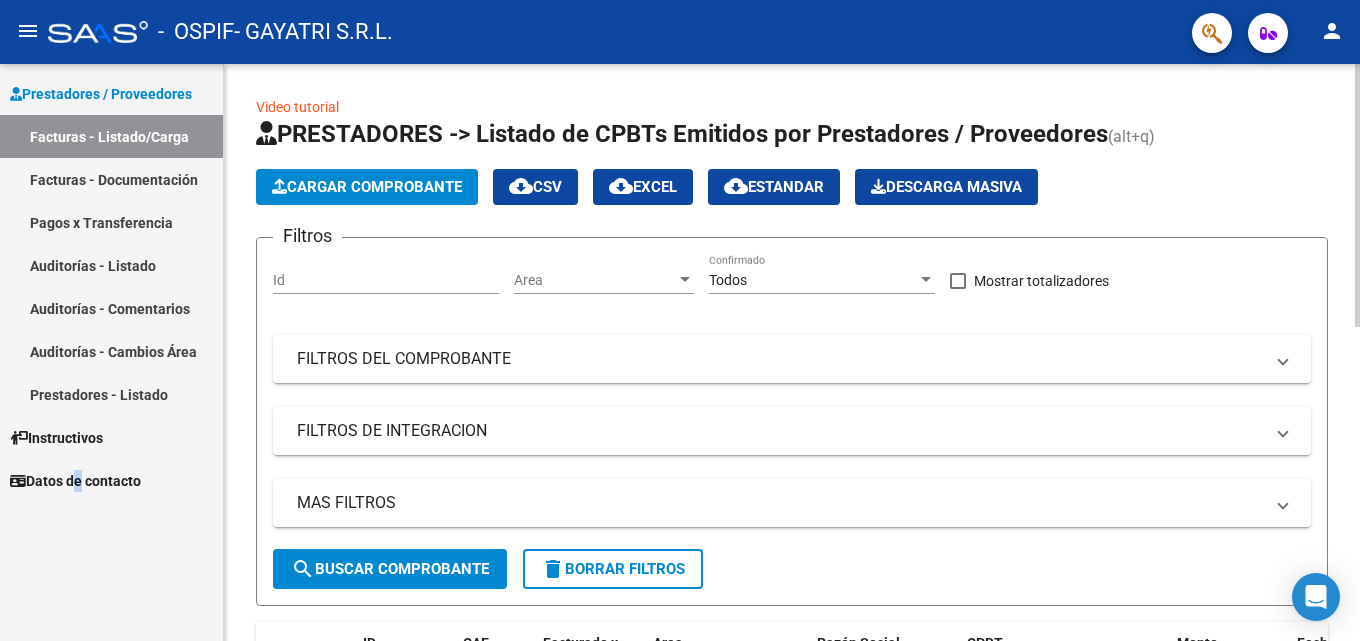 click 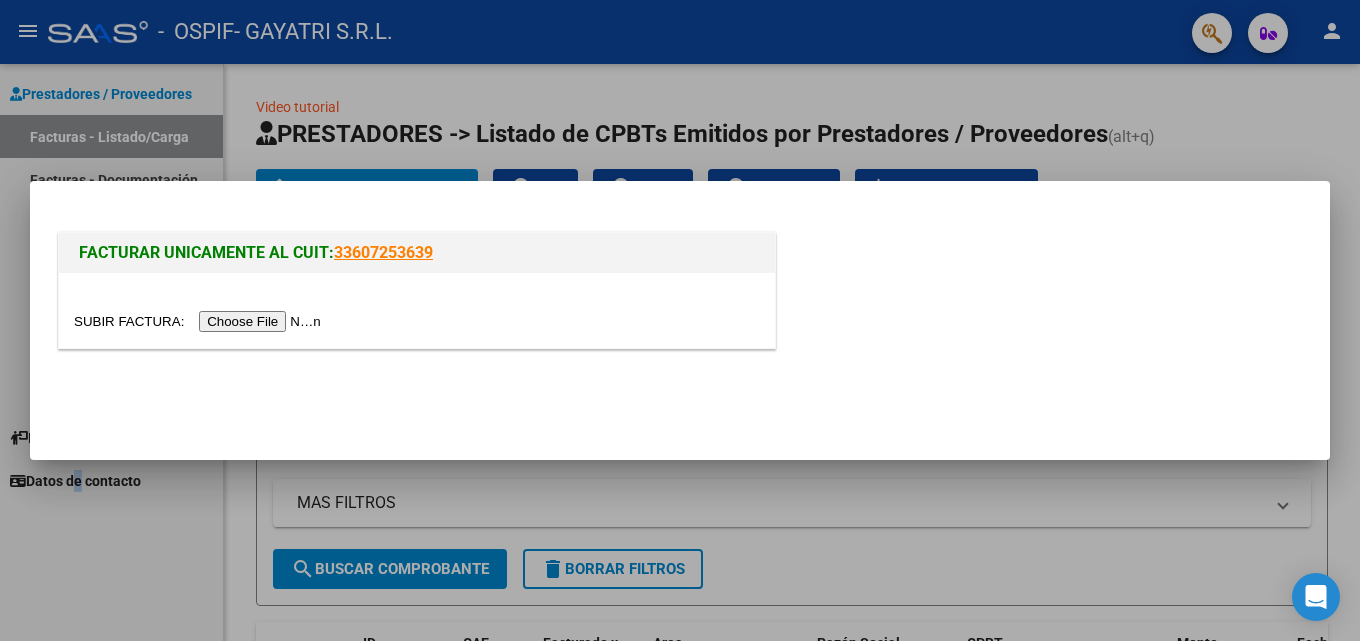 click at bounding box center [200, 321] 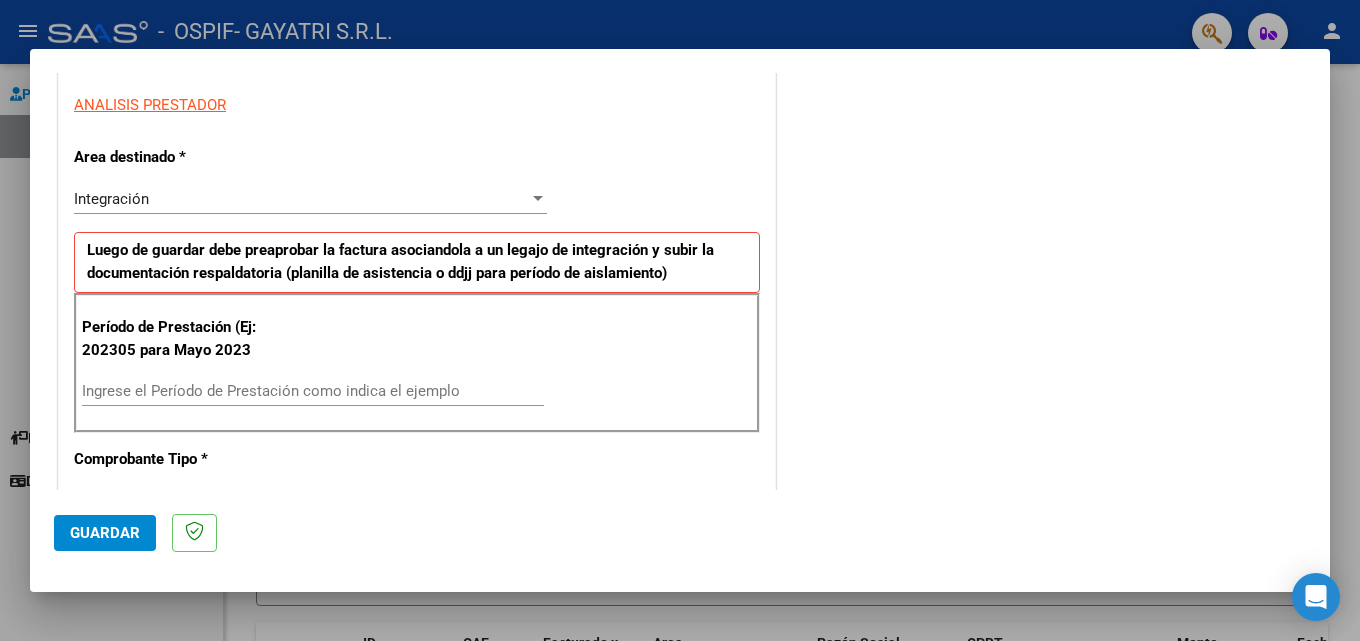 scroll, scrollTop: 370, scrollLeft: 0, axis: vertical 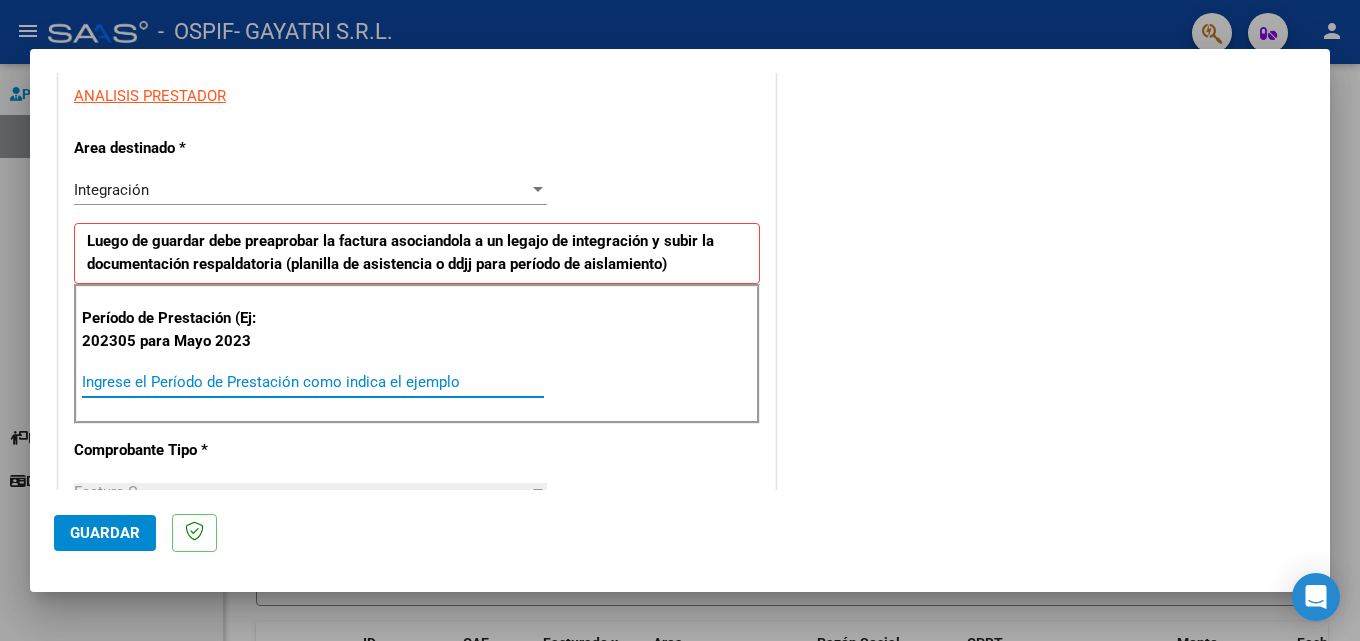 click on "Ingrese el Período de Prestación como indica el ejemplo" at bounding box center [313, 382] 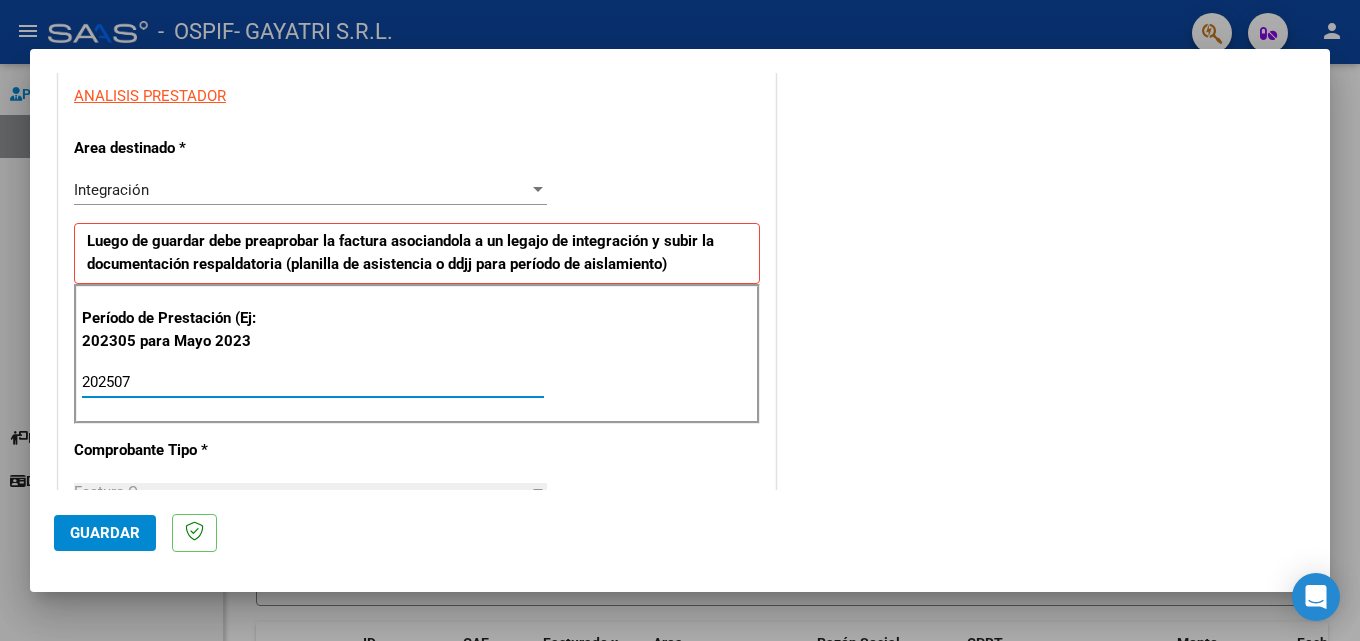 type on "202507" 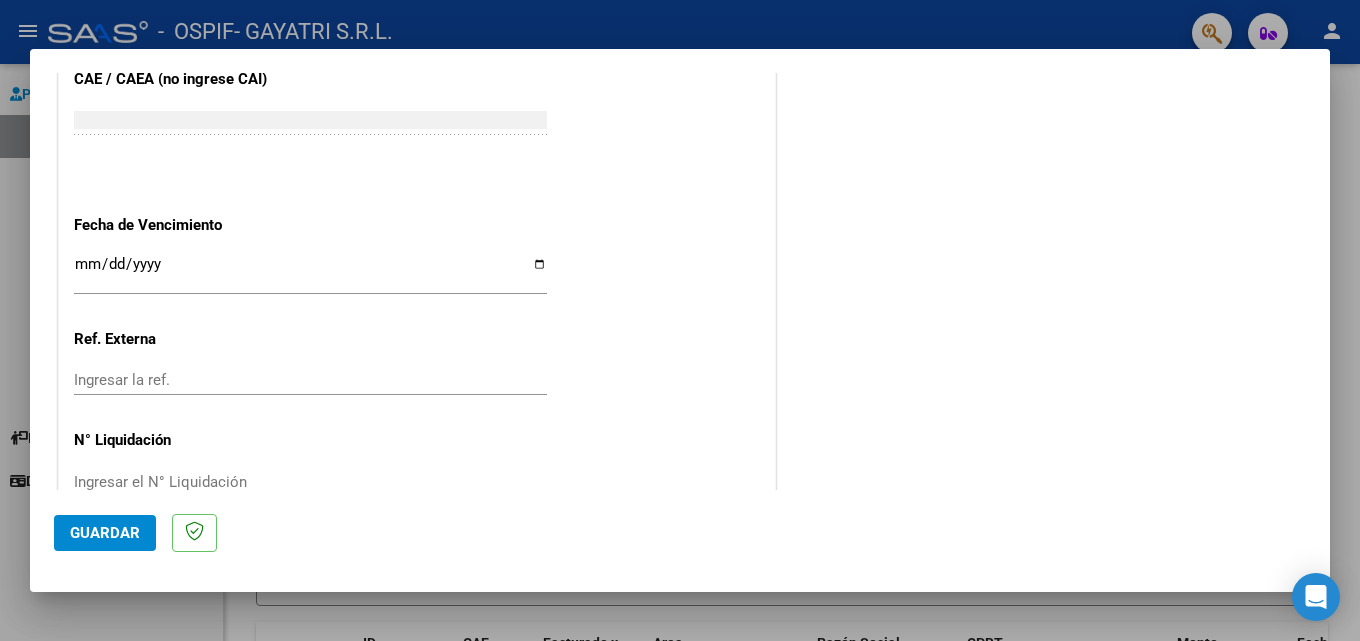 scroll, scrollTop: 1305, scrollLeft: 0, axis: vertical 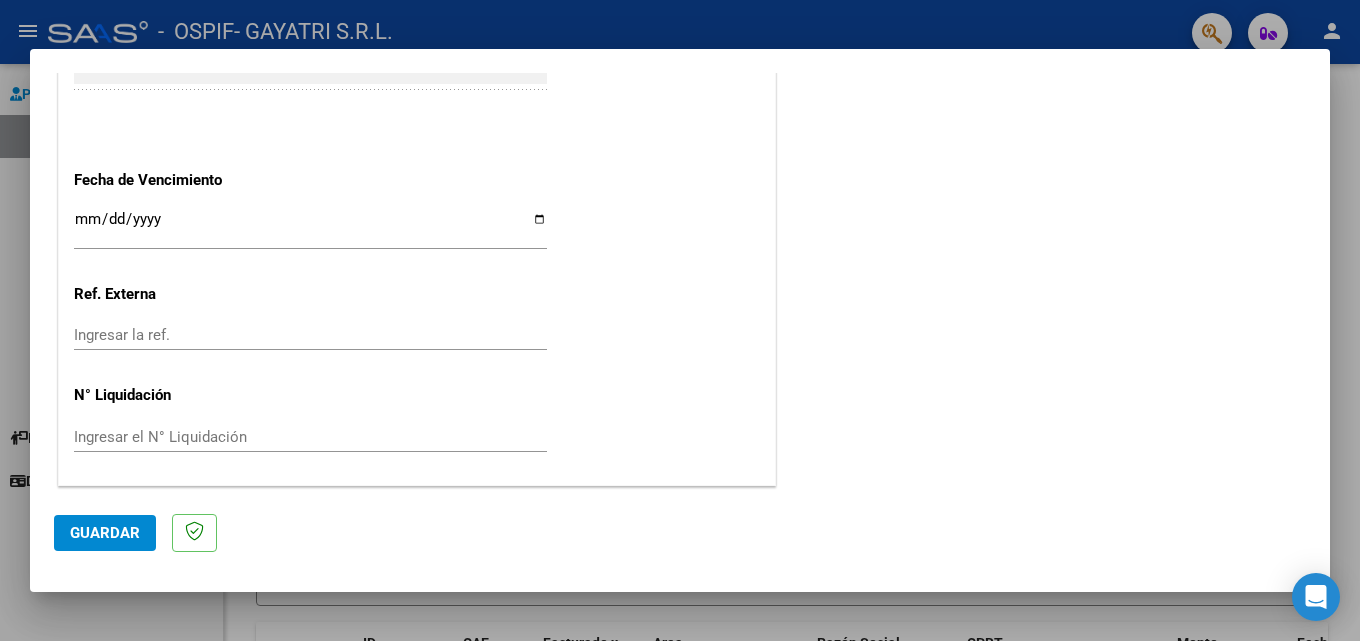click on "Ingresar la fecha" at bounding box center [310, 227] 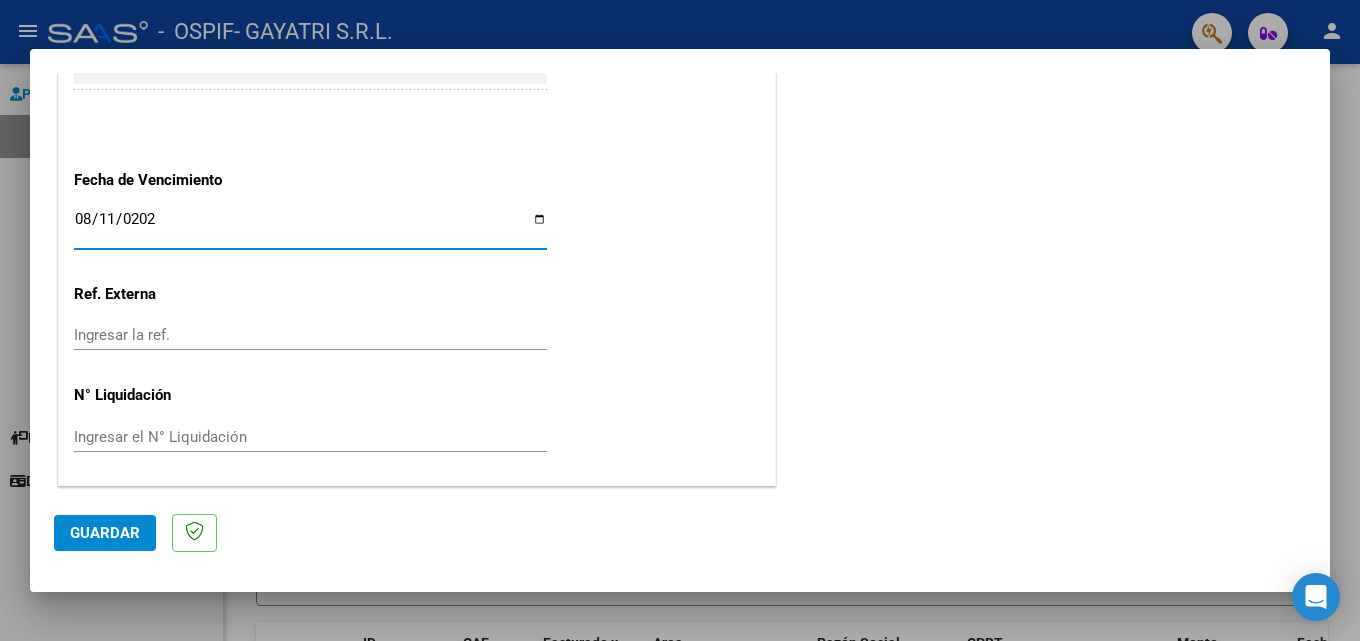 type on "2025-08-11" 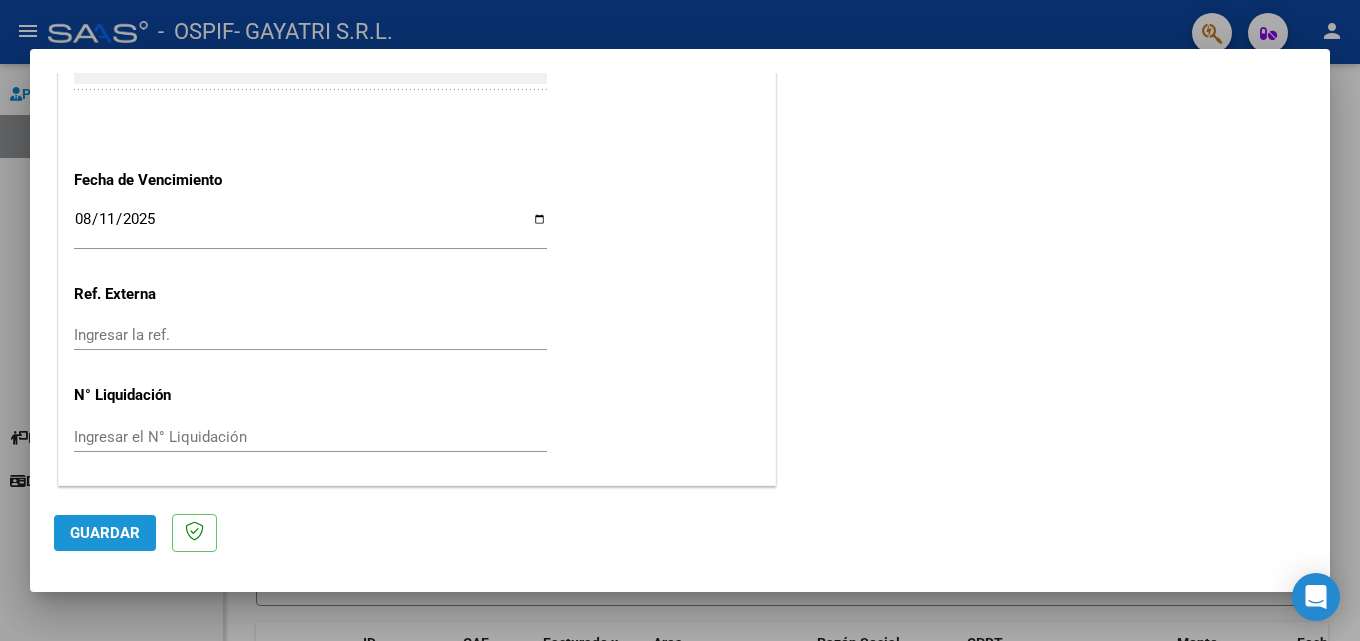 click on "Guardar" 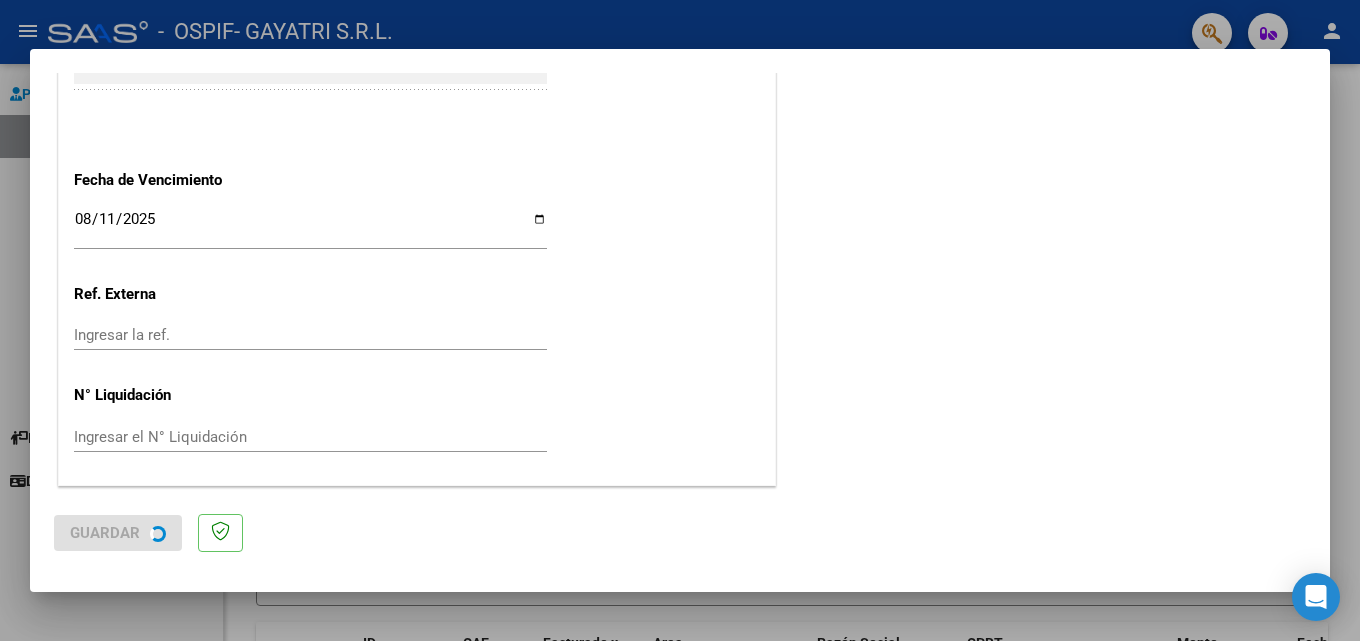 scroll, scrollTop: 0, scrollLeft: 0, axis: both 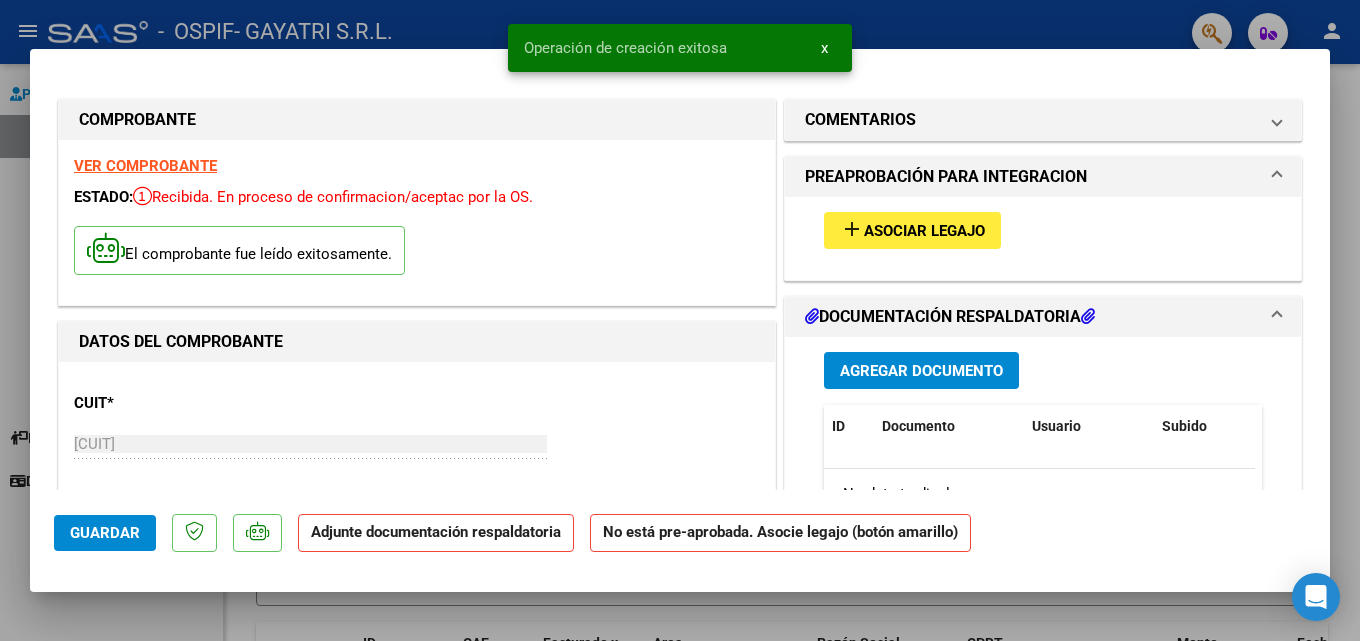 click on "Asociar Legajo" at bounding box center (924, 231) 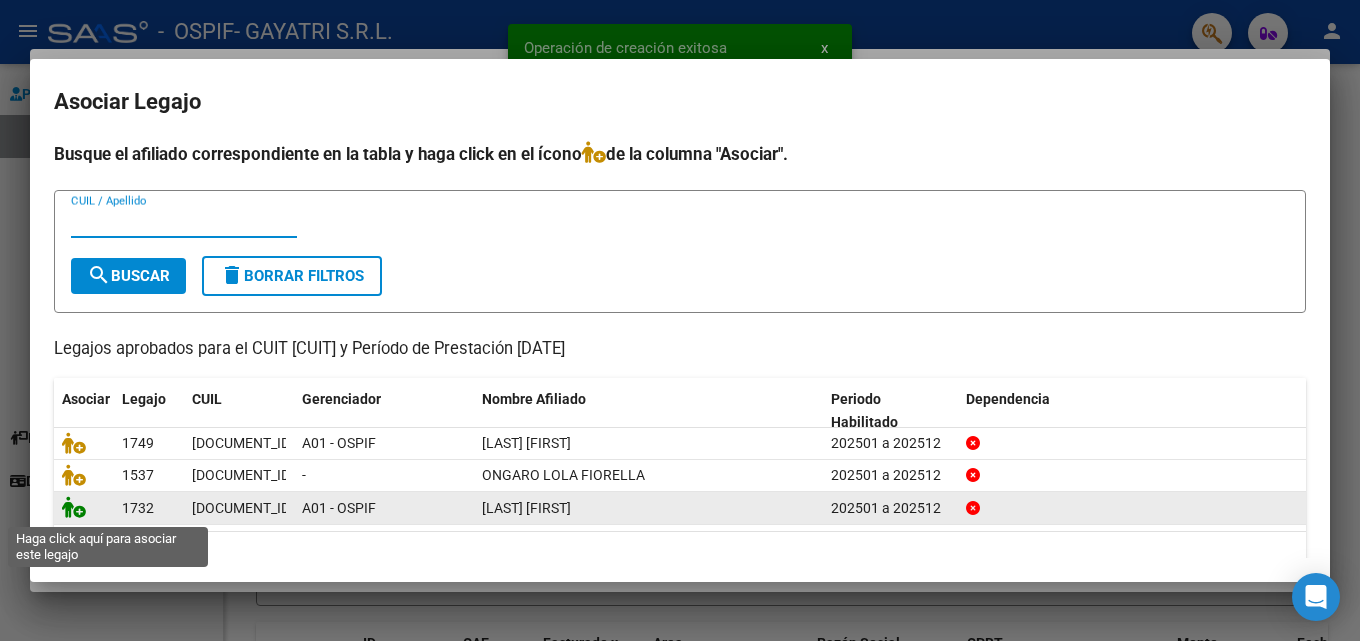 click 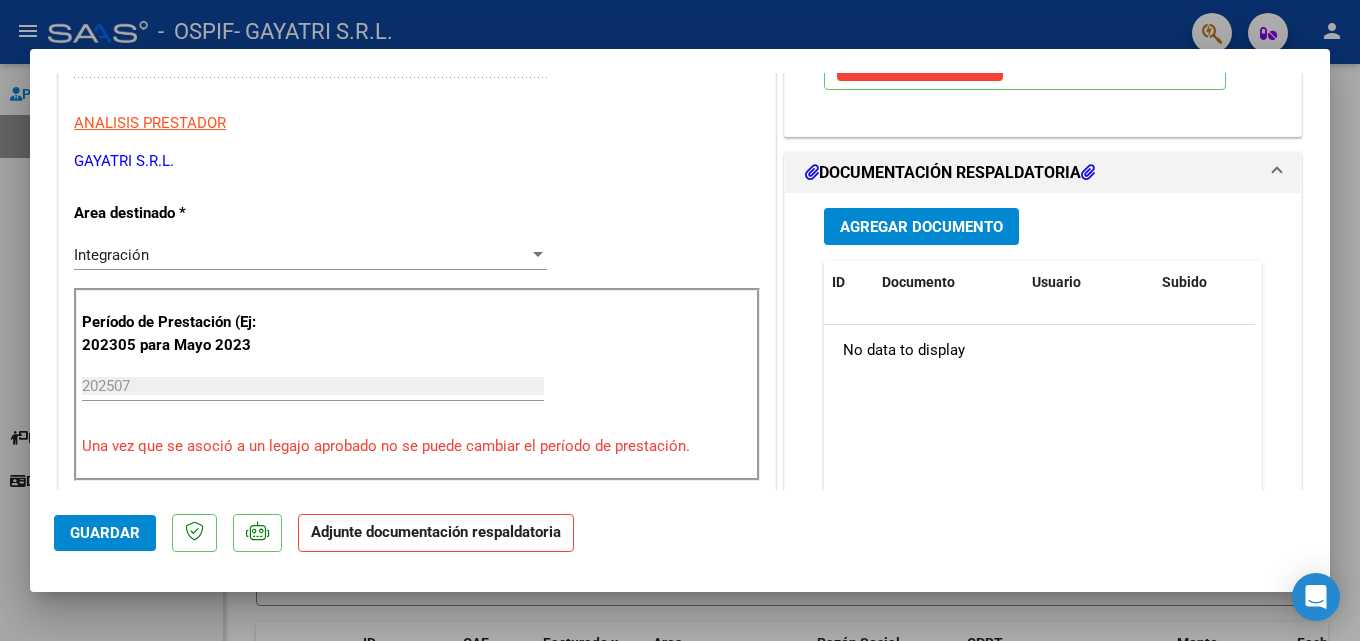 scroll, scrollTop: 371, scrollLeft: 0, axis: vertical 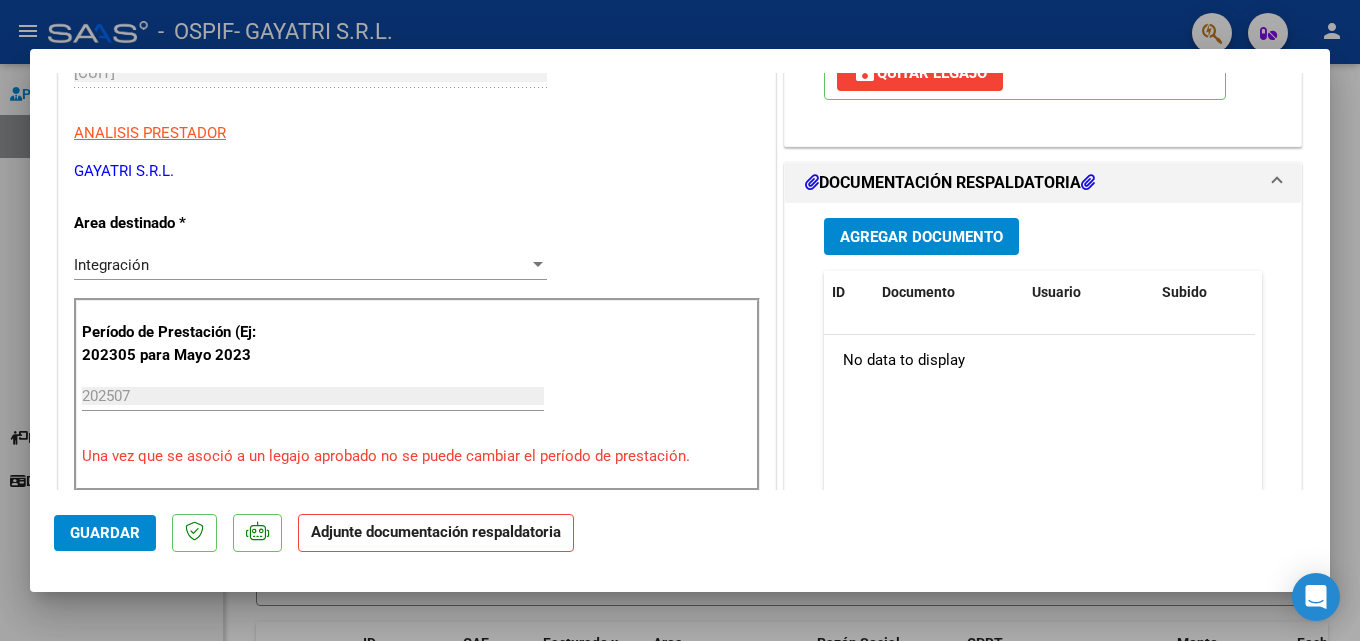 click on "Agregar Documento" at bounding box center [921, 237] 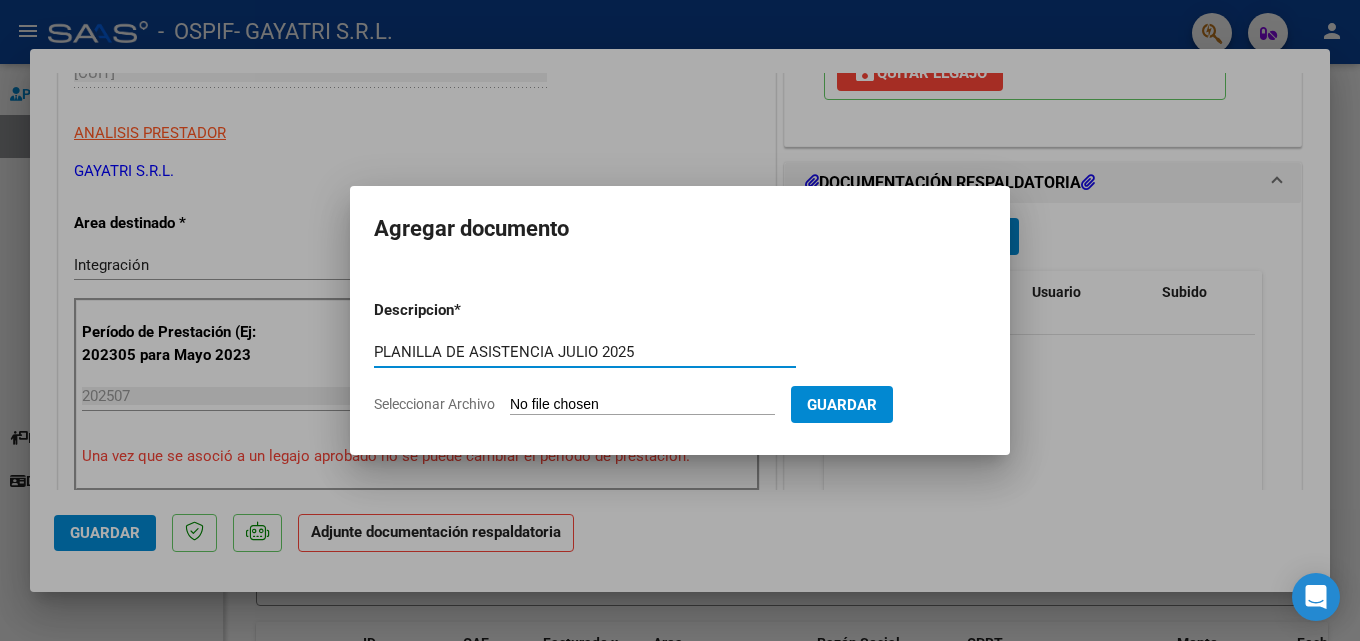type on "PLANILLA DE ASISTENCIA JULIO 2025" 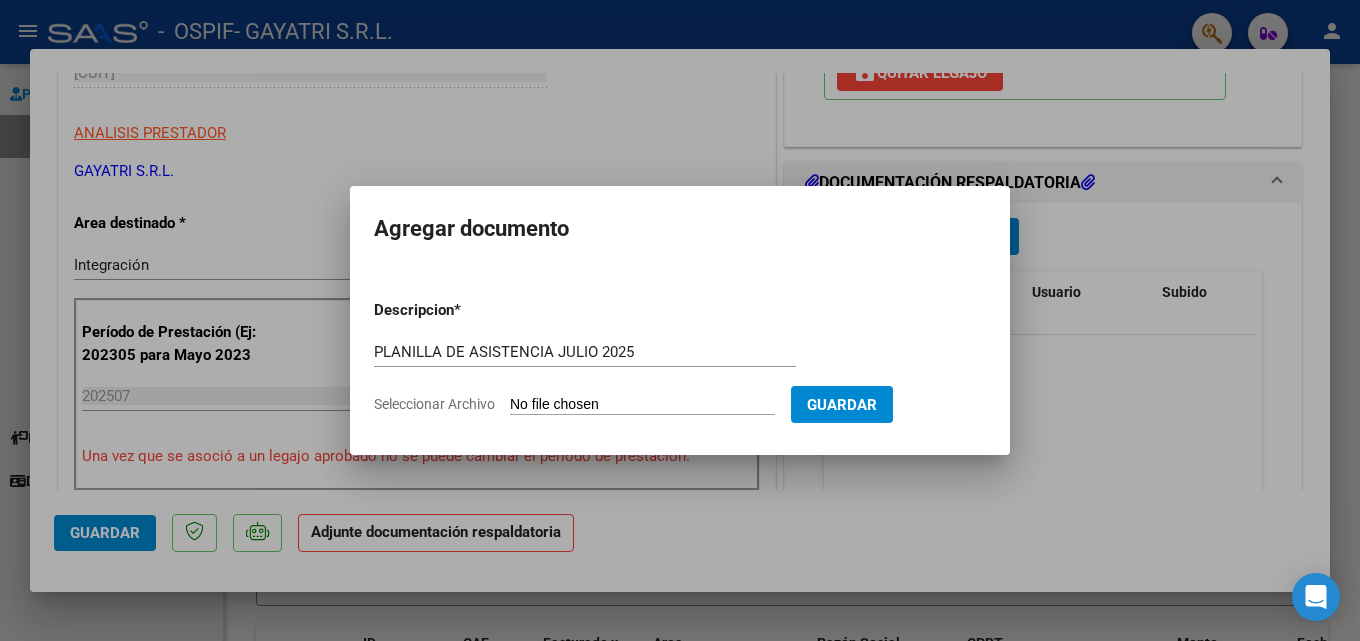 click on "Descripcion  *   PLANILLA DE ASISTENCIA JULIO 2025 Escriba aquí una descripcion  Seleccionar Archivo Guardar" at bounding box center (680, 357) 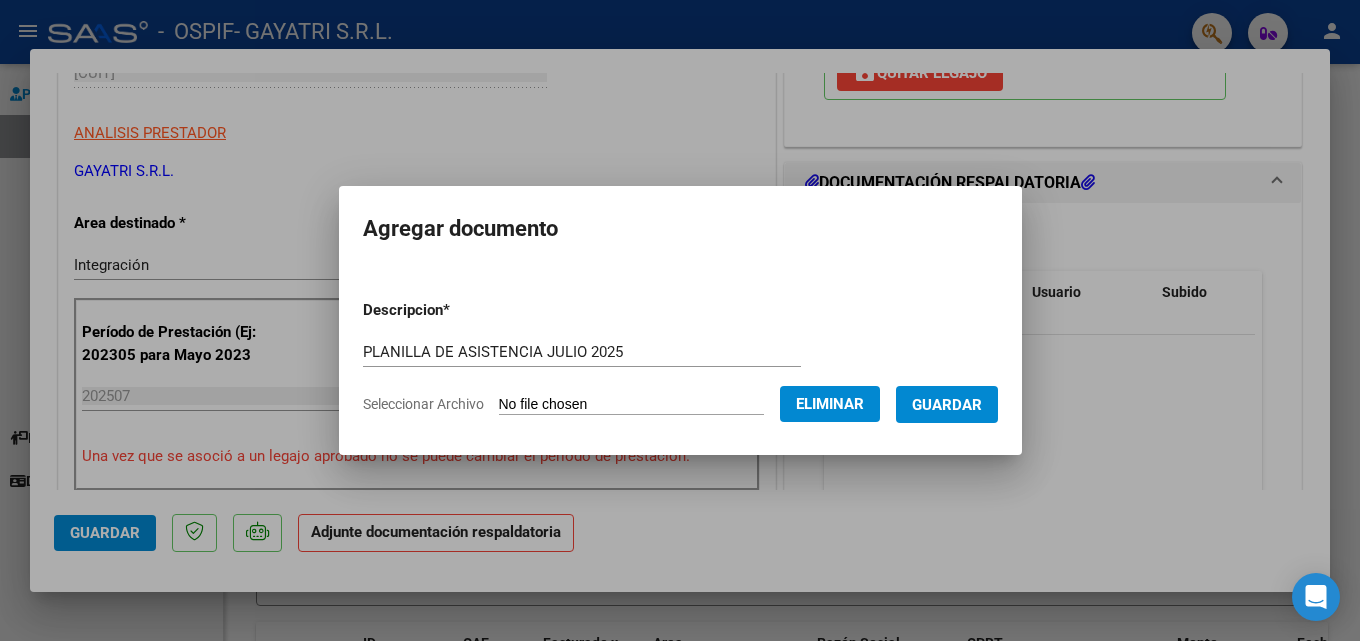 click on "Guardar" at bounding box center (947, 405) 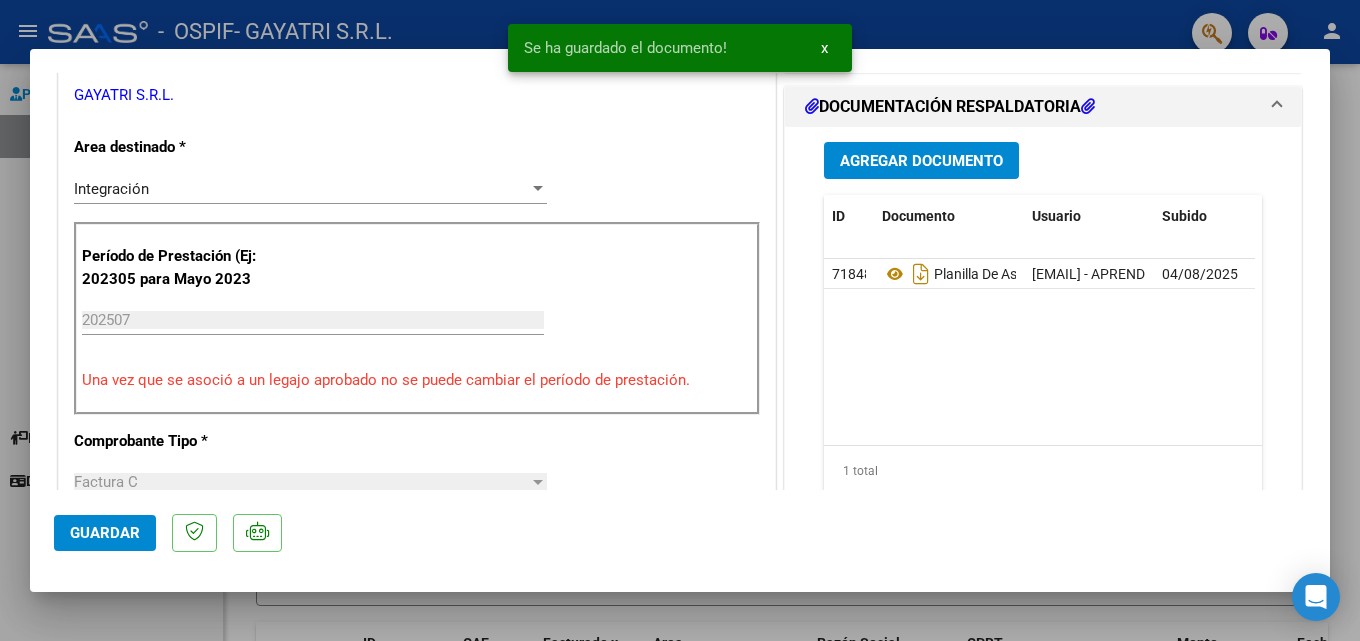 scroll, scrollTop: 597, scrollLeft: 0, axis: vertical 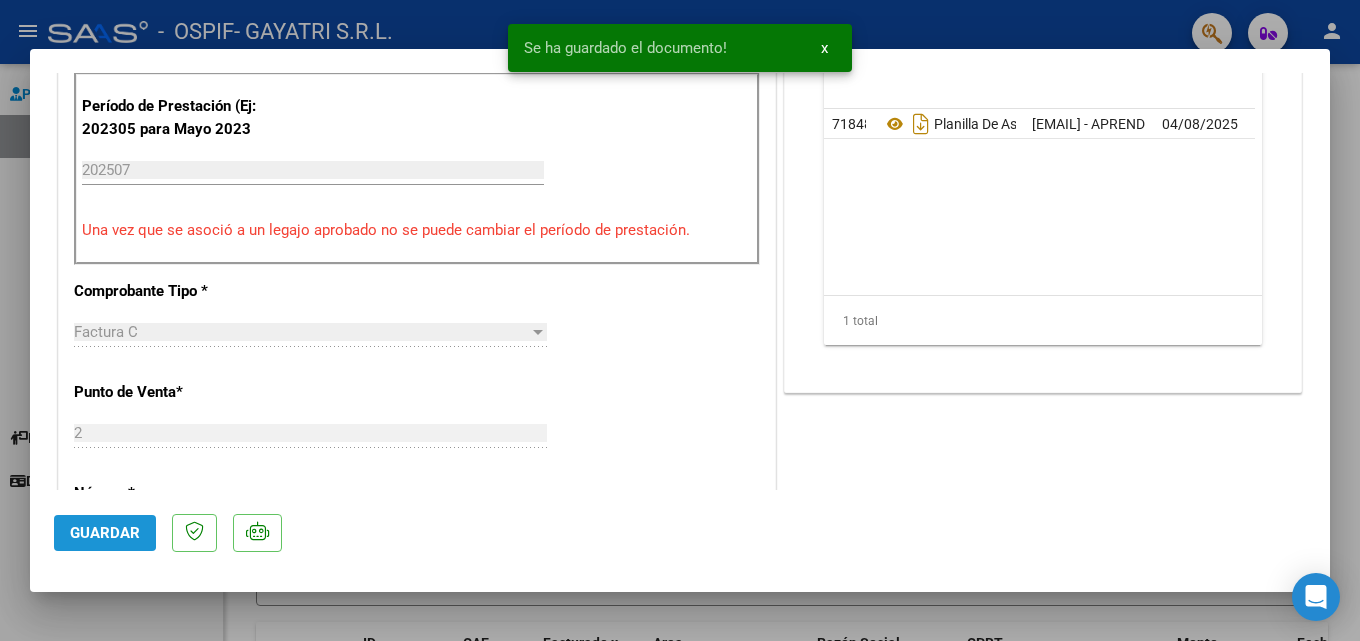 click on "Guardar" 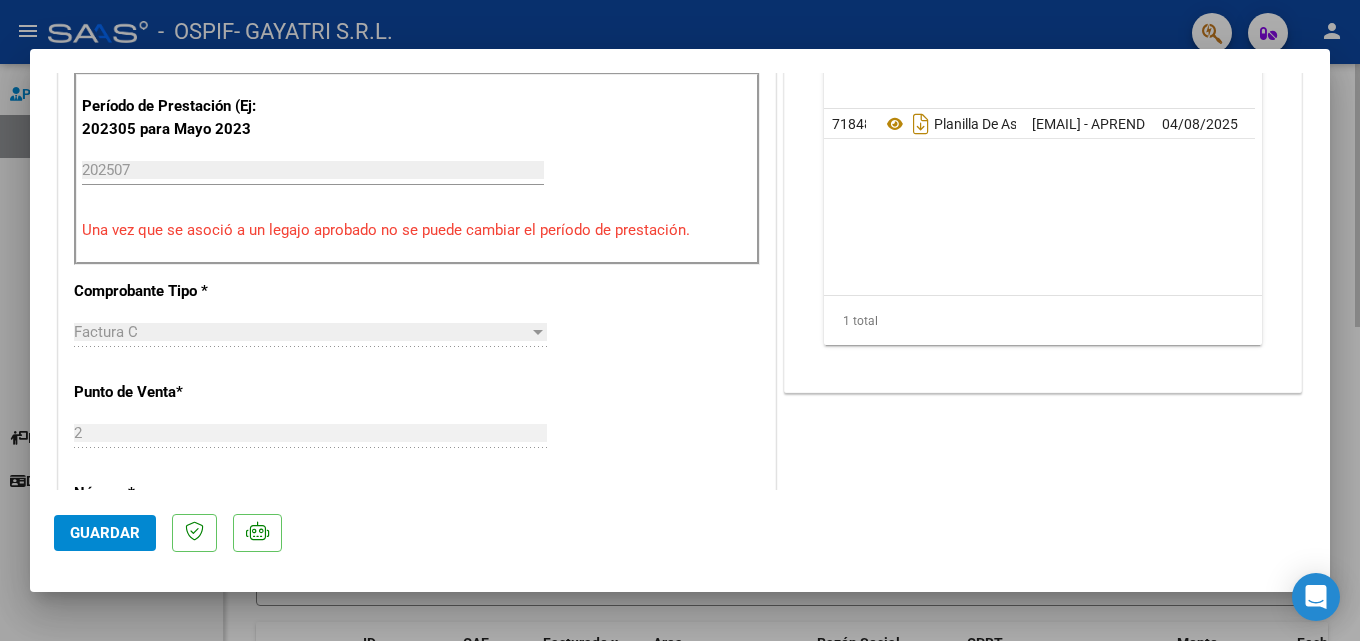click at bounding box center [680, 320] 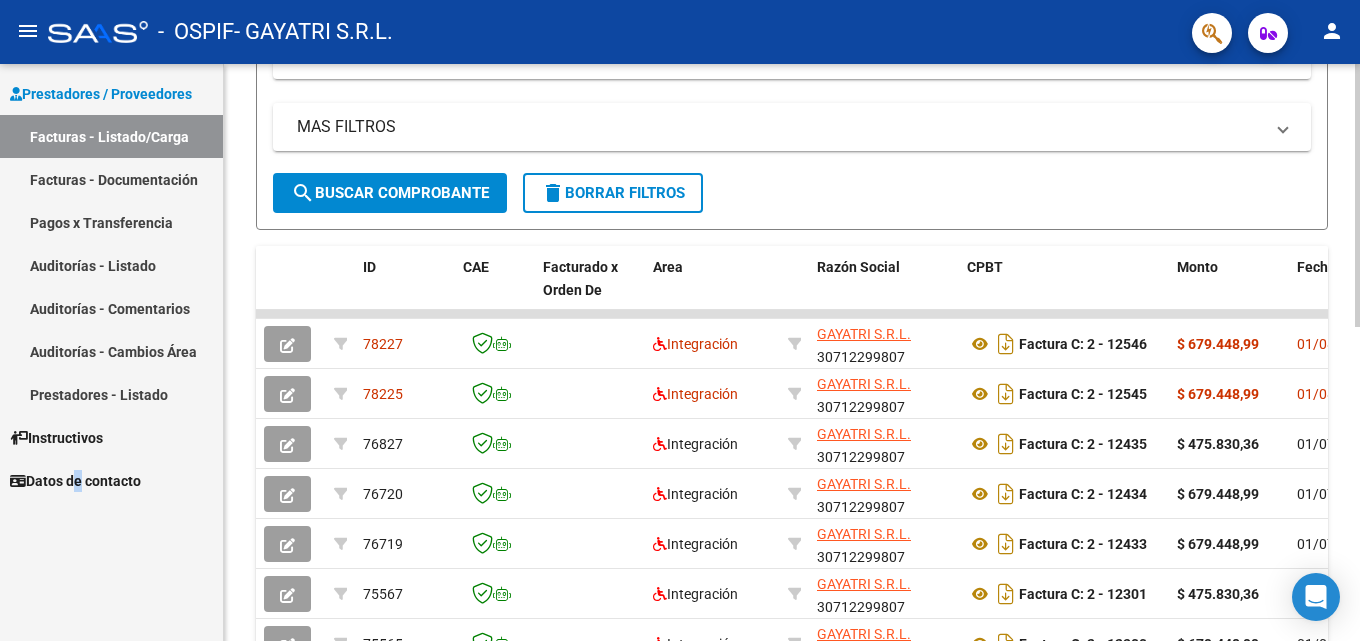 scroll, scrollTop: 393, scrollLeft: 0, axis: vertical 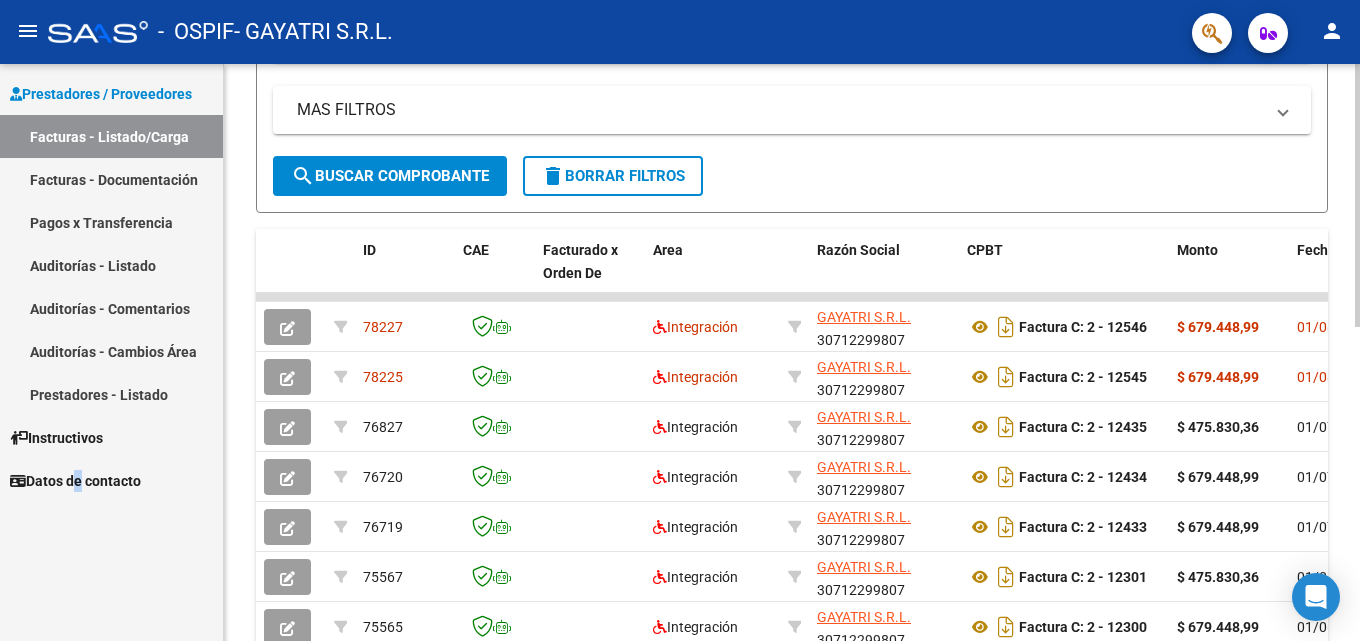 click 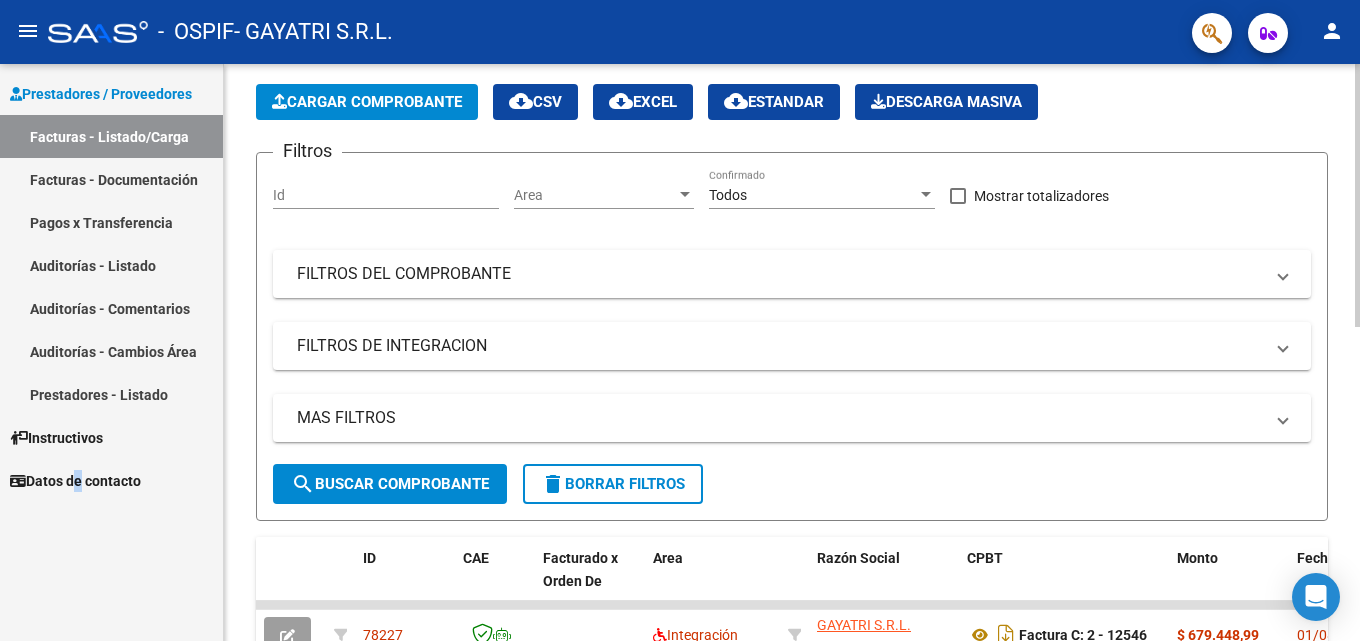 scroll, scrollTop: 0, scrollLeft: 0, axis: both 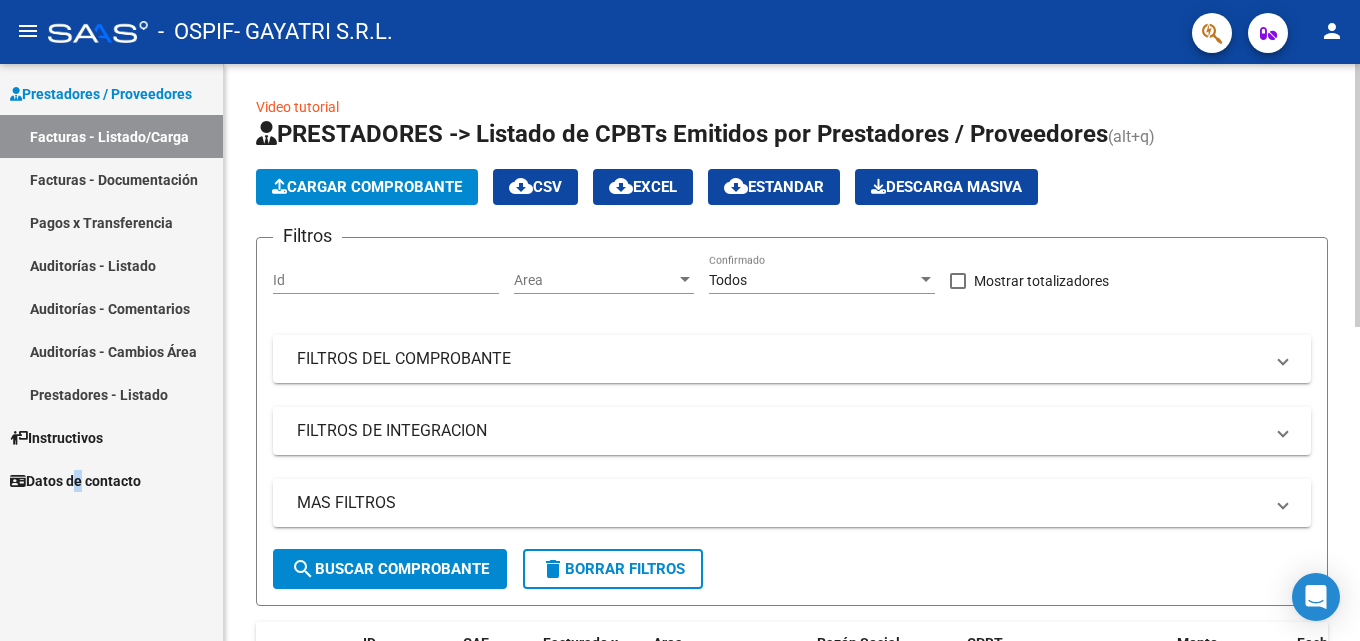 click on "Video tutorial   PRESTADORES -> Listado de CPBTs Emitidos por Prestadores / Proveedores (alt+q)   Cargar Comprobante
cloud_download  CSV  cloud_download  EXCEL  cloud_download  Estandar   Descarga Masiva
Filtros Id Area Area Todos Confirmado   Mostrar totalizadores   FILTROS DEL COMPROBANTE  Comprobante Tipo Comprobante Tipo Start date – End date Fec. Comprobante Desde / Hasta Días Emisión Desde(cant. días) Días Emisión Hasta(cant. días) CUIT / Razón Social Pto. Venta Nro. Comprobante Código SSS CAE Válido CAE Válido Todos Cargado Módulo Hosp. Todos Tiene facturacion Apócrifa Hospital Refes  FILTROS DE INTEGRACION  Período De Prestación Campos del Archivo de Rendición Devuelto x SSS (dr_envio) Todos Rendido x SSS (dr_envio) Tipo de Registro Tipo de Registro Período Presentación Período Presentación Campos del Legajo Asociado (preaprobación) Afiliado Legajo (cuil/nombre) Todos Solo facturas preaprobadas  MAS FILTROS  Todos Con Doc. Respaldatoria Todos Con Trazabilidad Todos – – 3" 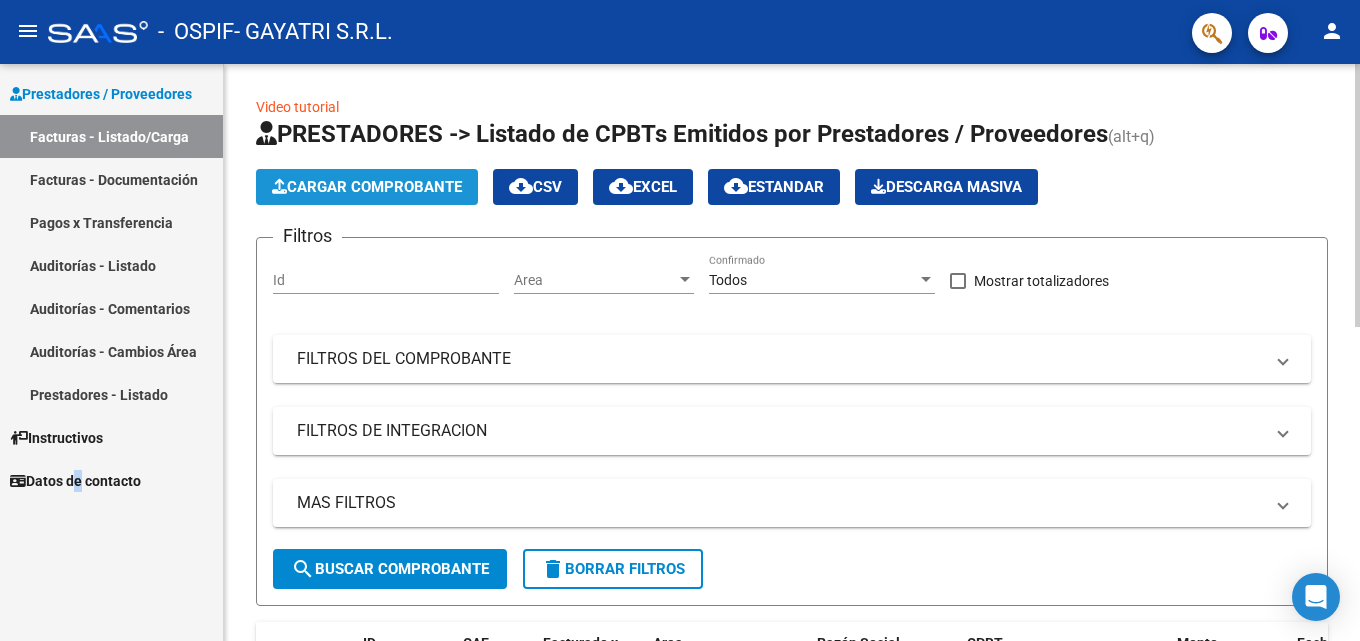 click on "Cargar Comprobante" 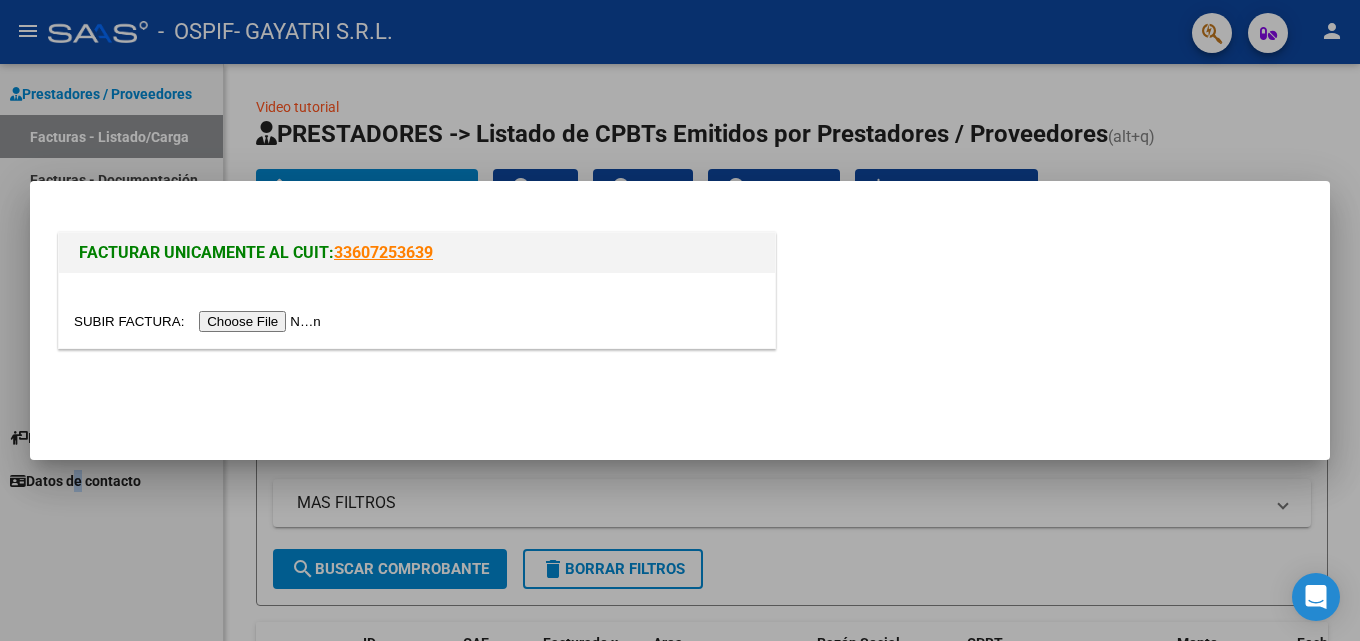 click at bounding box center [200, 321] 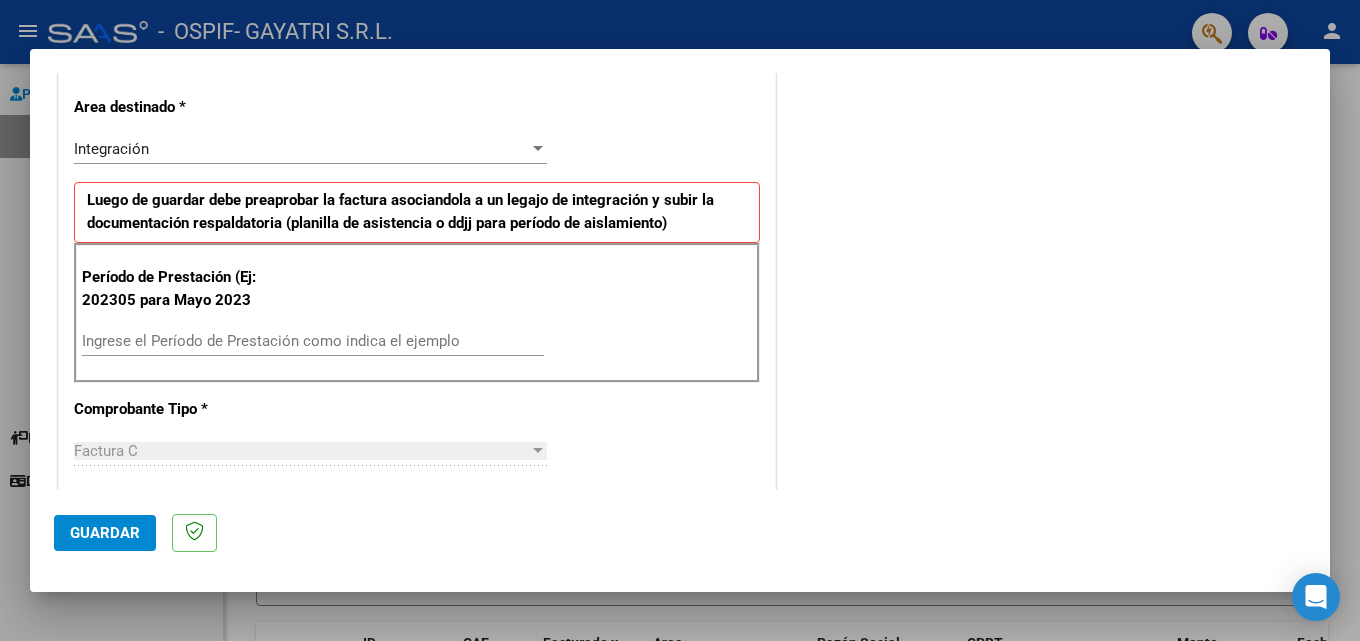 scroll, scrollTop: 415, scrollLeft: 0, axis: vertical 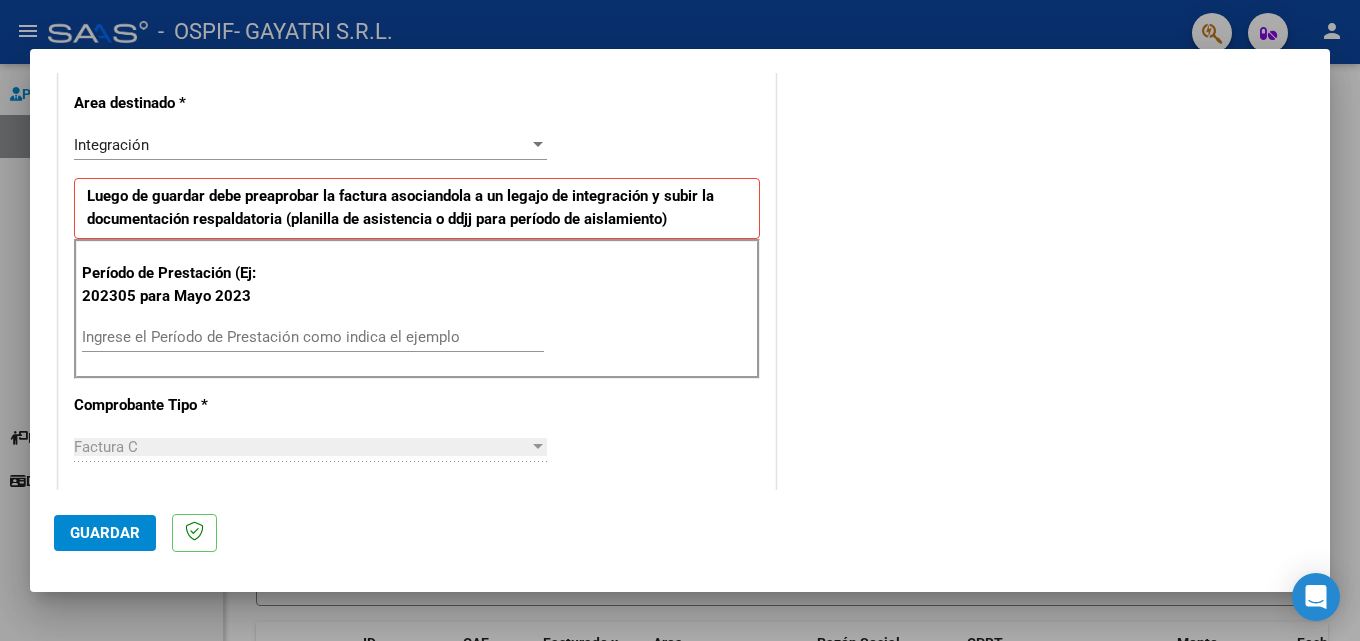 click on "Ingrese el Período de Prestación como indica el ejemplo" at bounding box center (313, 337) 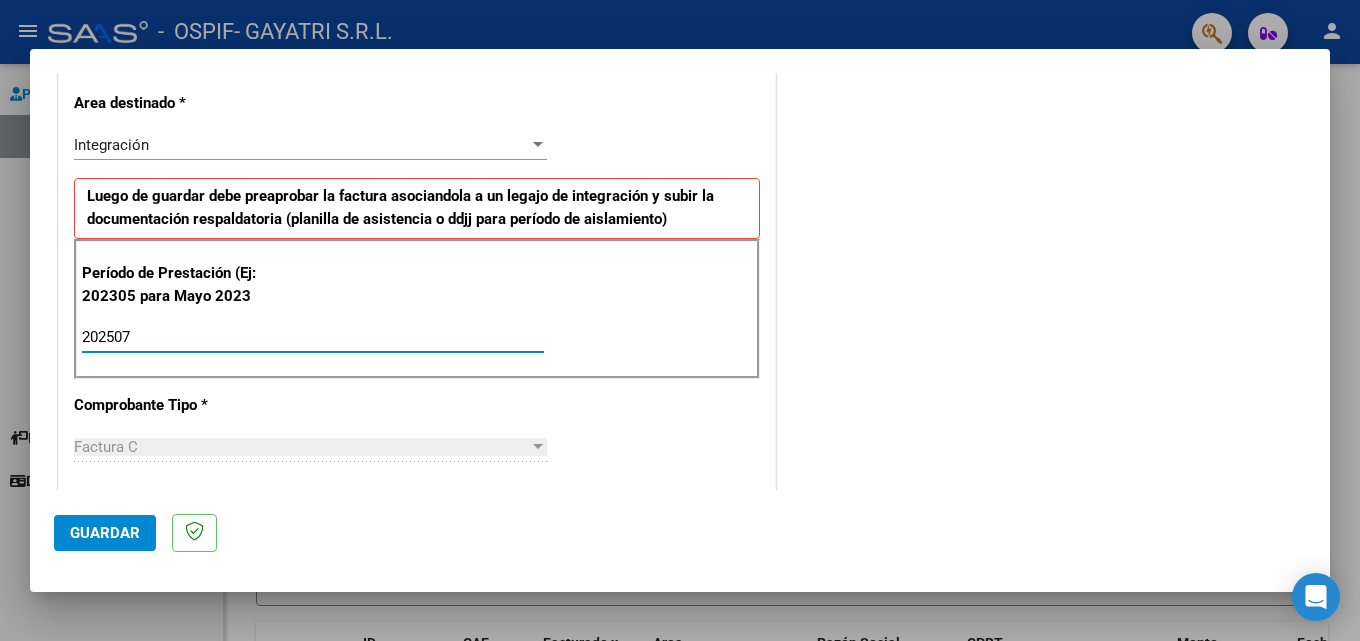 type on "202507" 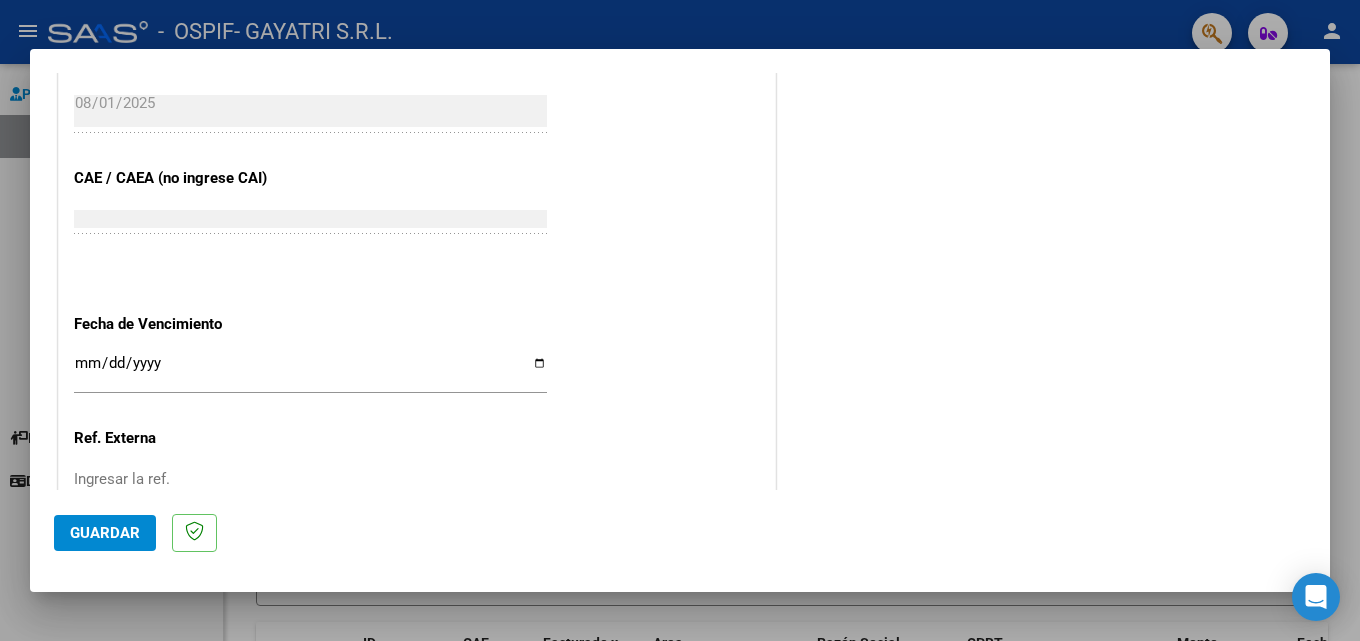 scroll, scrollTop: 1165, scrollLeft: 0, axis: vertical 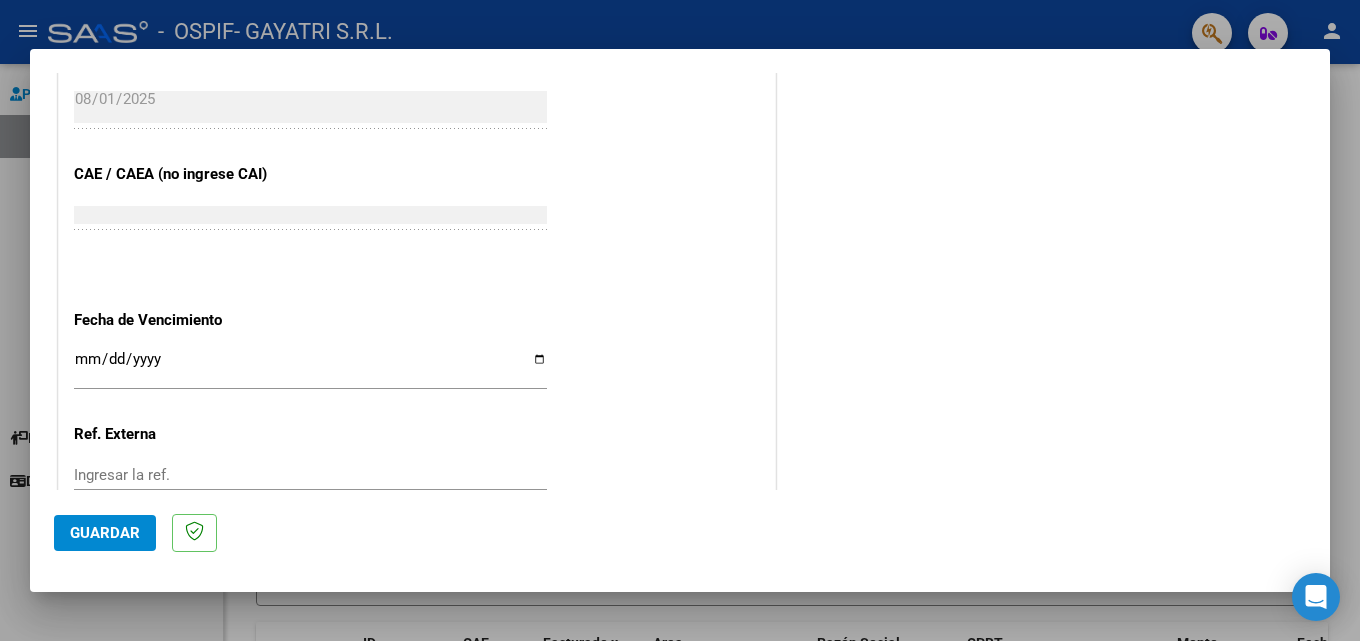 click on "Ingresar la fecha" at bounding box center [310, 367] 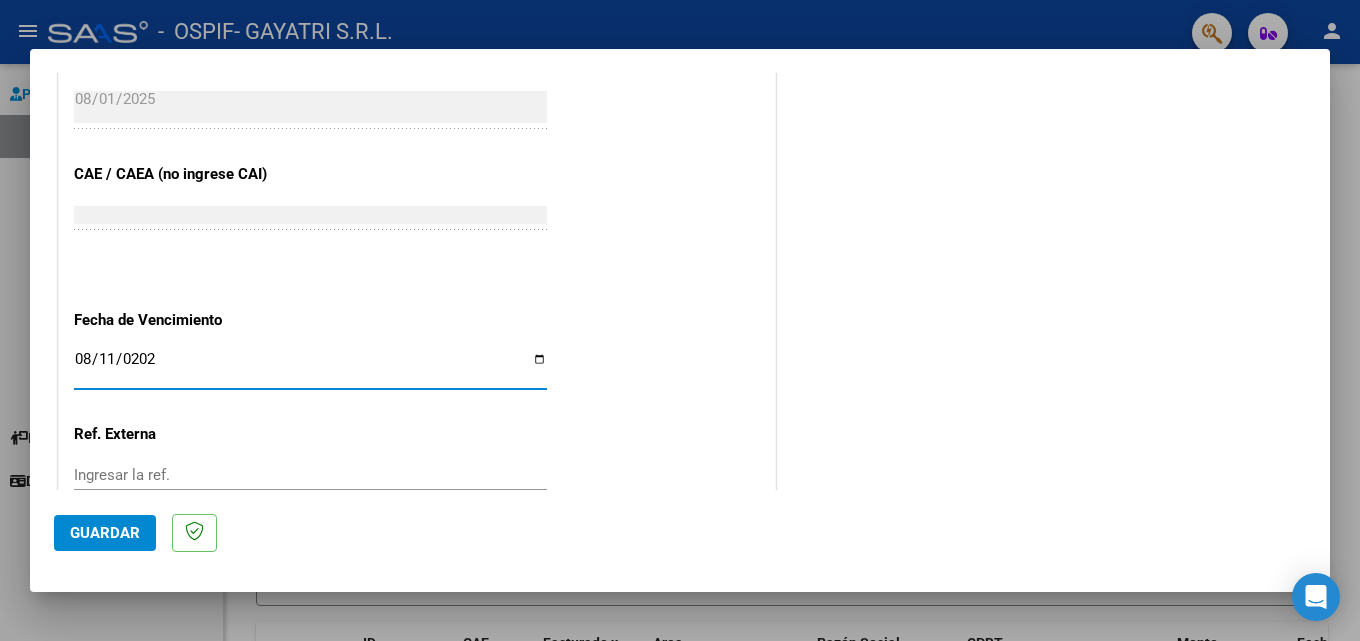type on "2025-08-11" 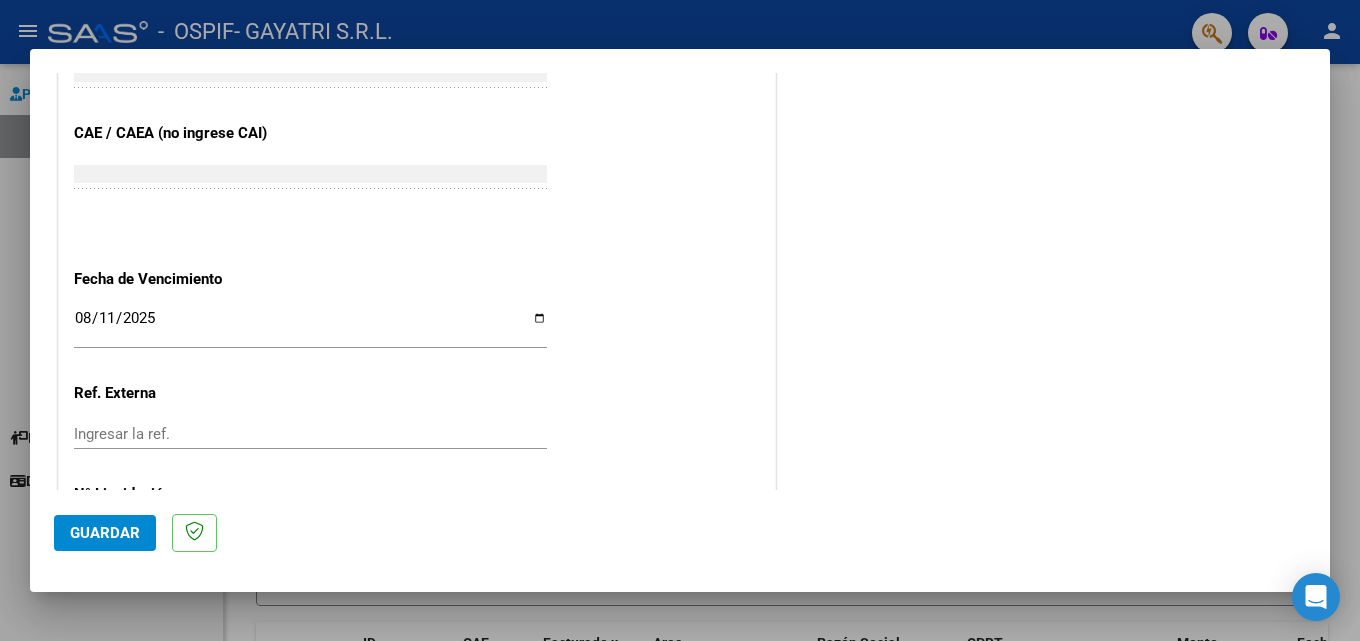 scroll, scrollTop: 1305, scrollLeft: 0, axis: vertical 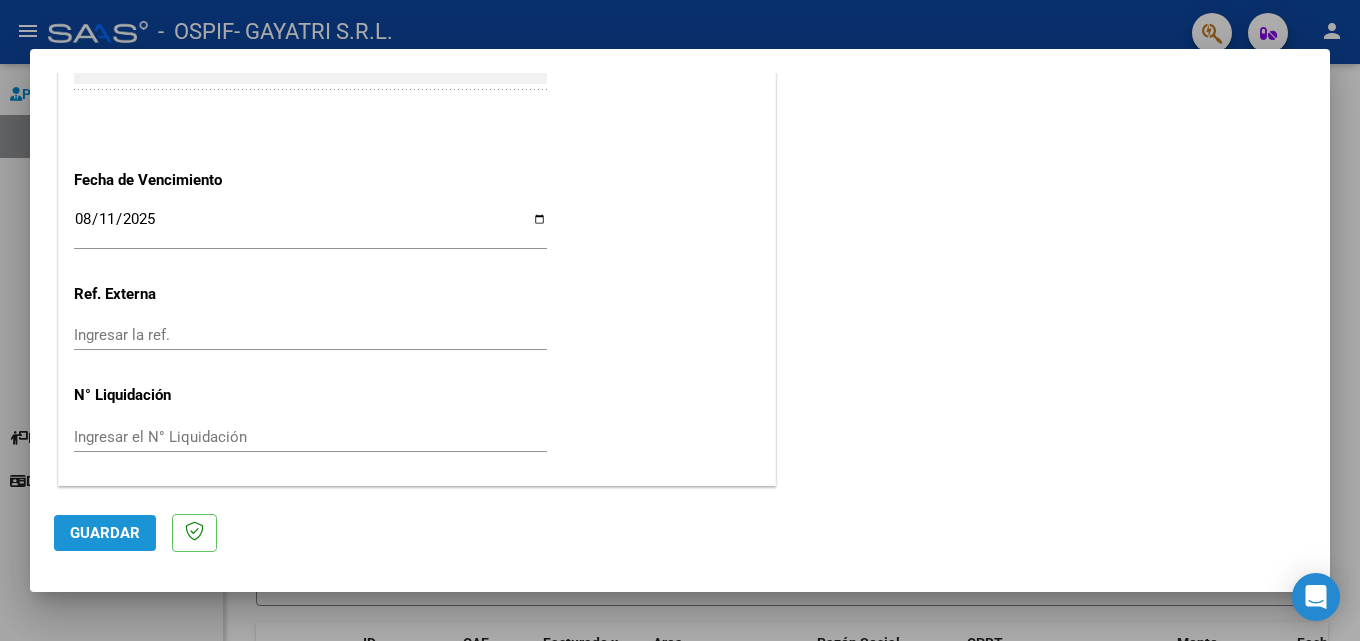 click on "Guardar" 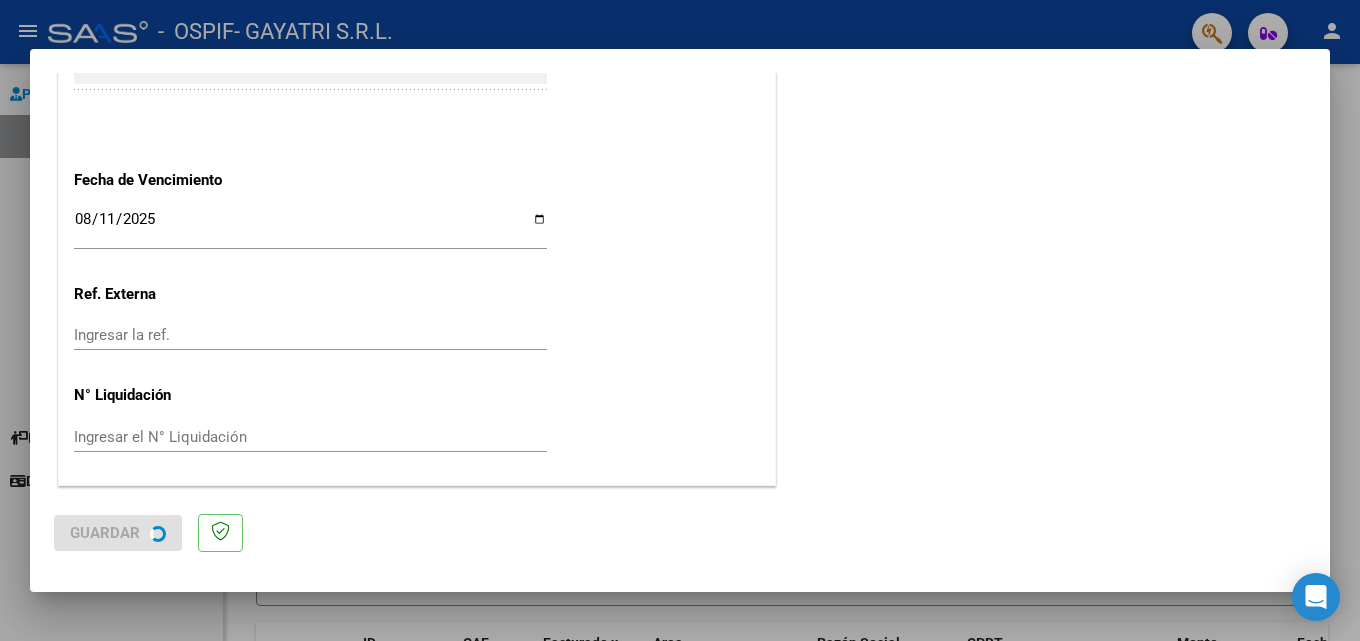 scroll, scrollTop: 0, scrollLeft: 0, axis: both 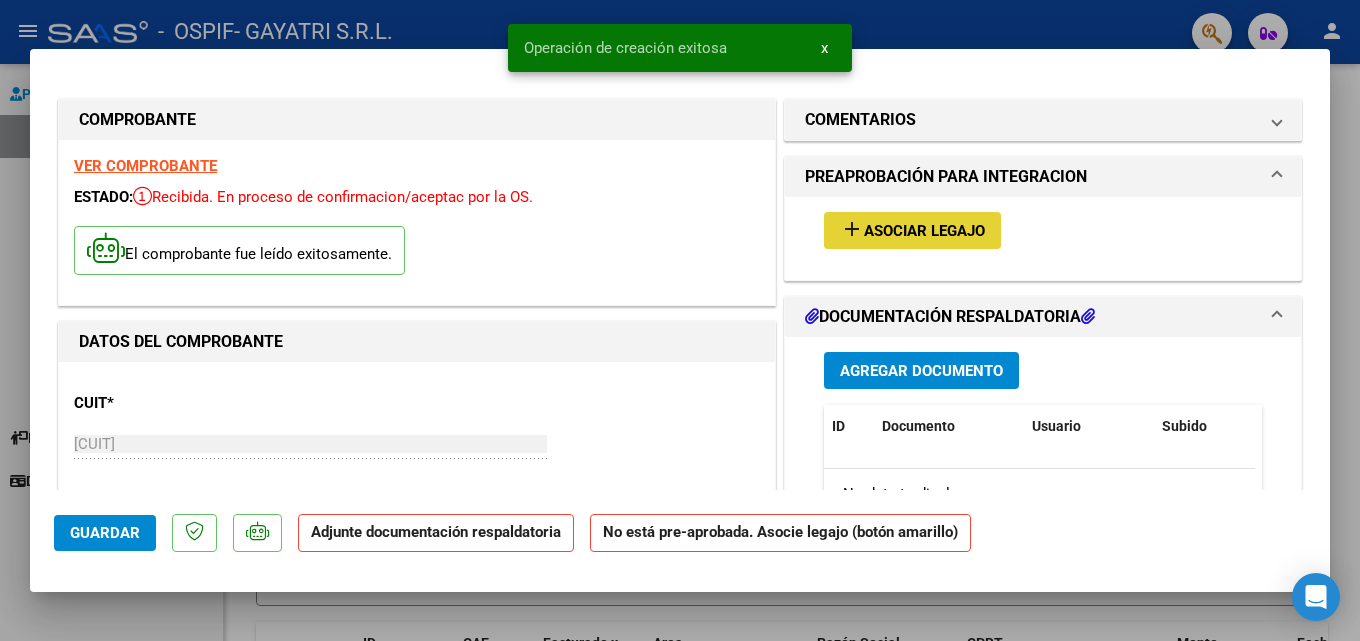 click on "Asociar Legajo" at bounding box center (924, 231) 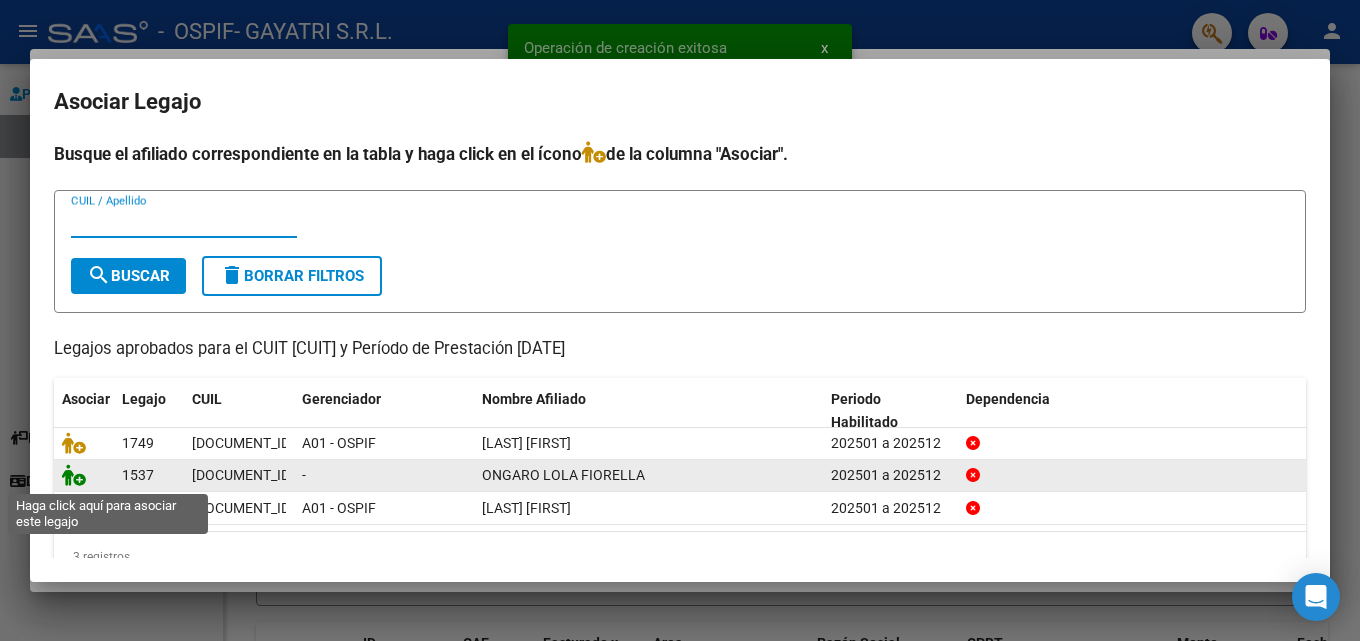 click 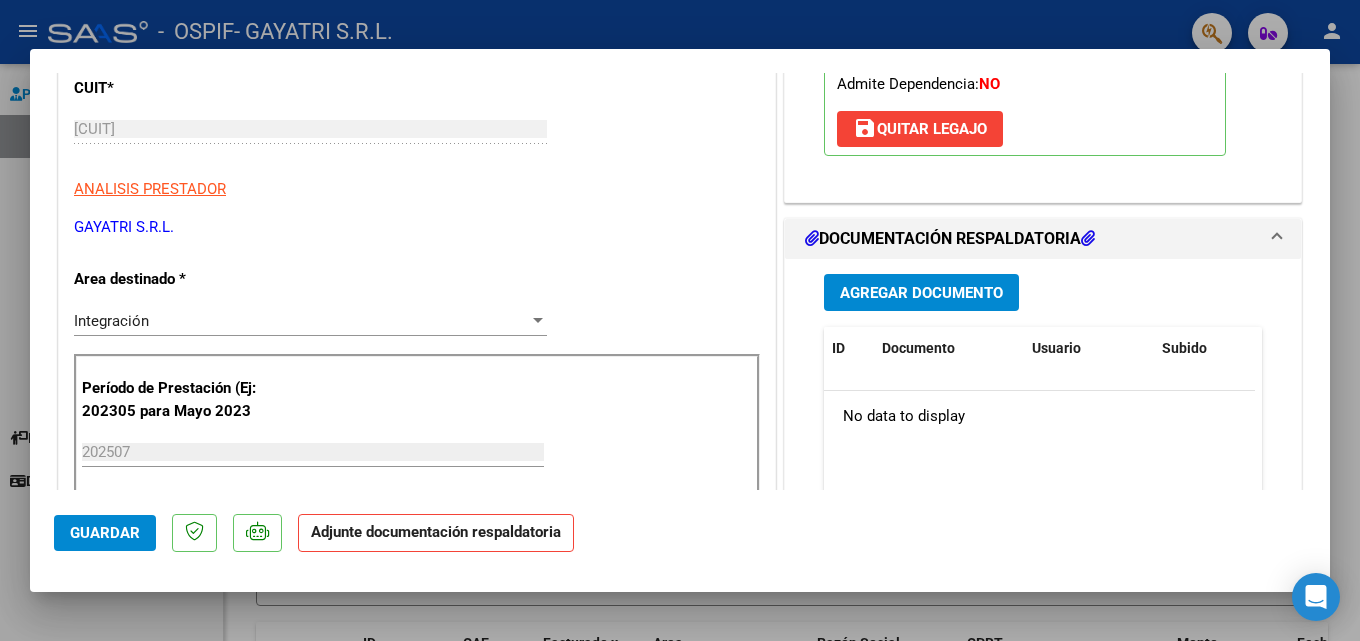 scroll, scrollTop: 320, scrollLeft: 0, axis: vertical 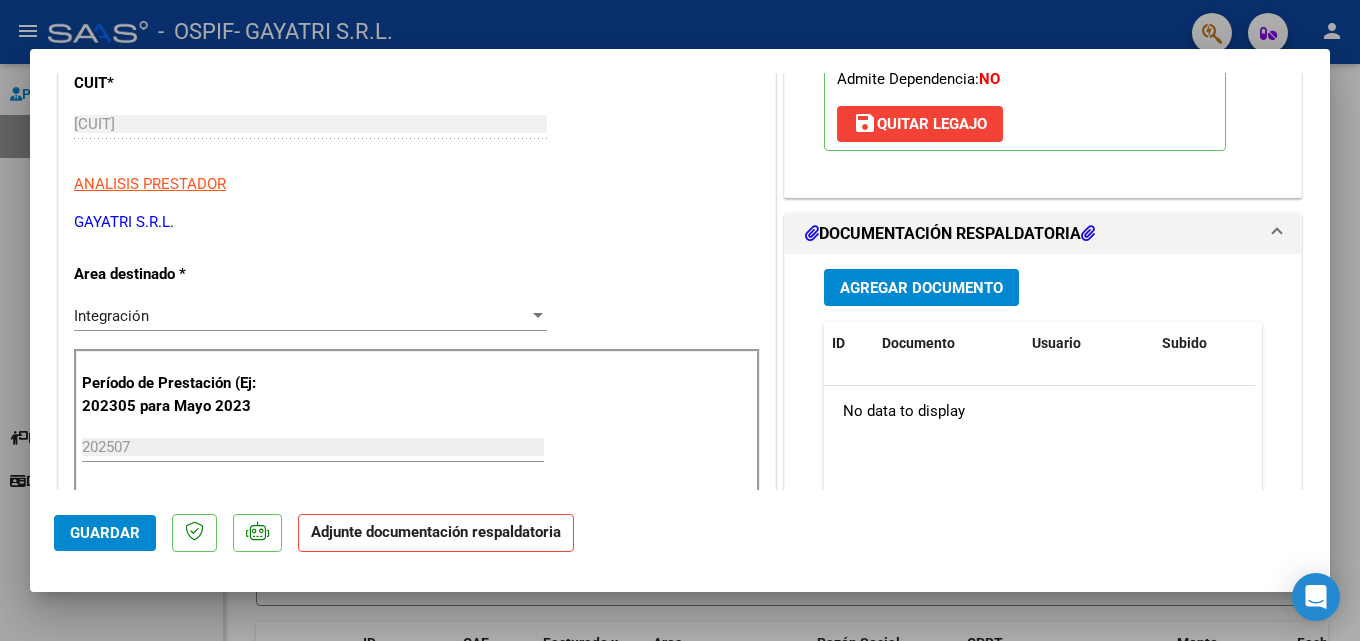 click on "Agregar Documento" at bounding box center (921, 288) 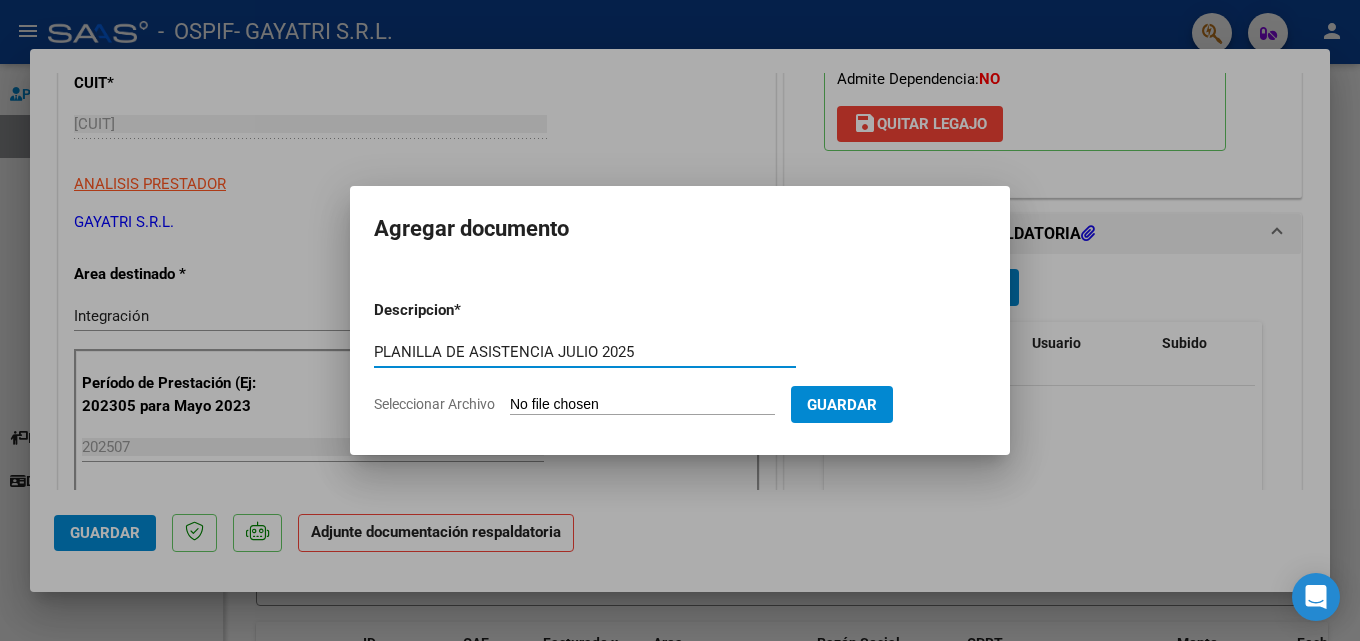 type on "PLANILLA DE ASISTENCIA JULIO 2025" 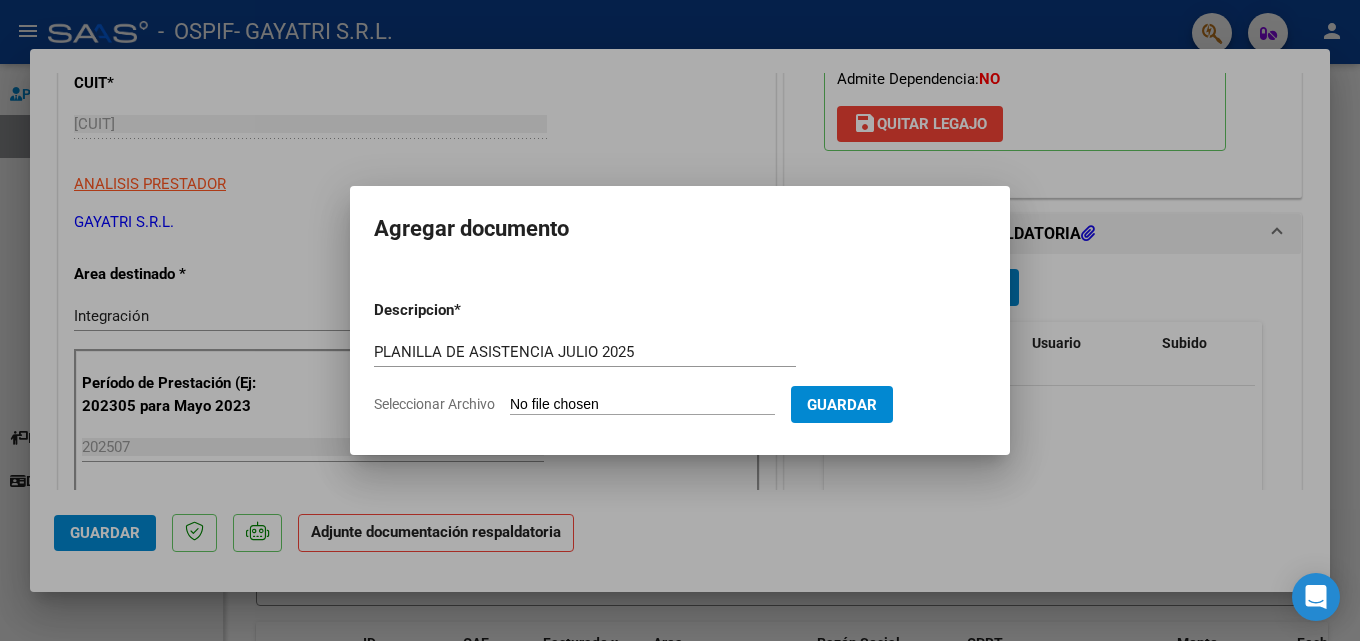 click on "Seleccionar Archivo" at bounding box center (642, 405) 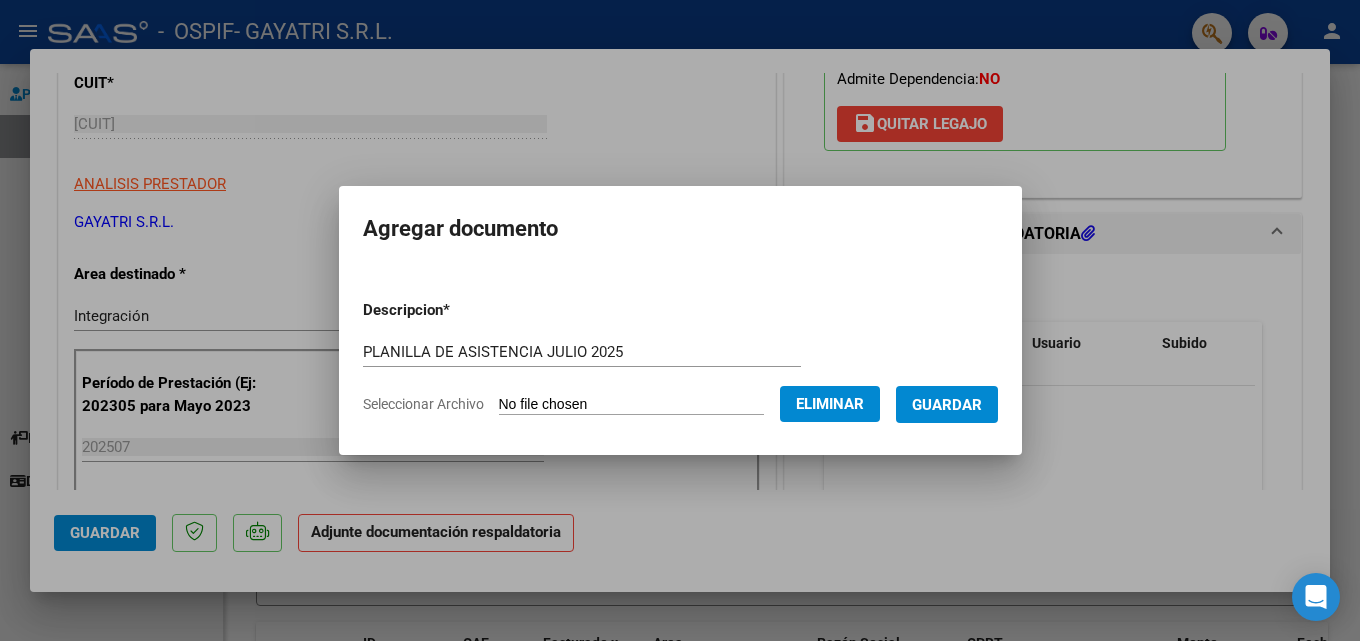 click on "Guardar" at bounding box center (947, 404) 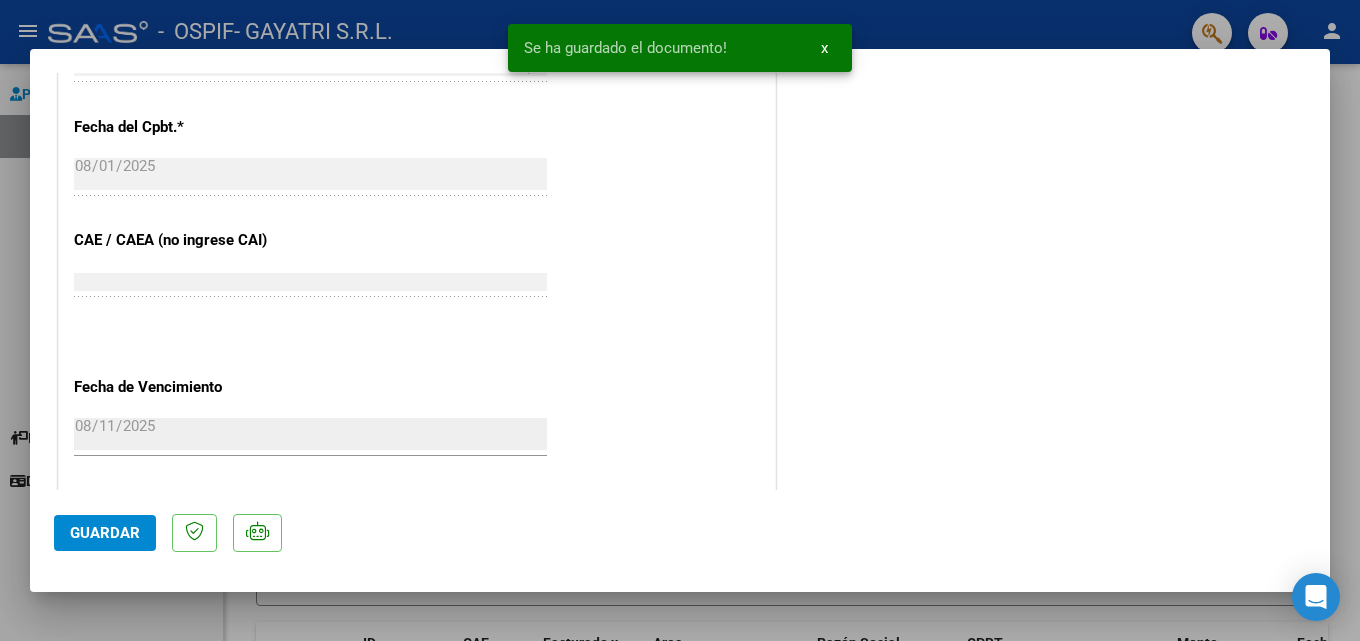 scroll, scrollTop: 1373, scrollLeft: 0, axis: vertical 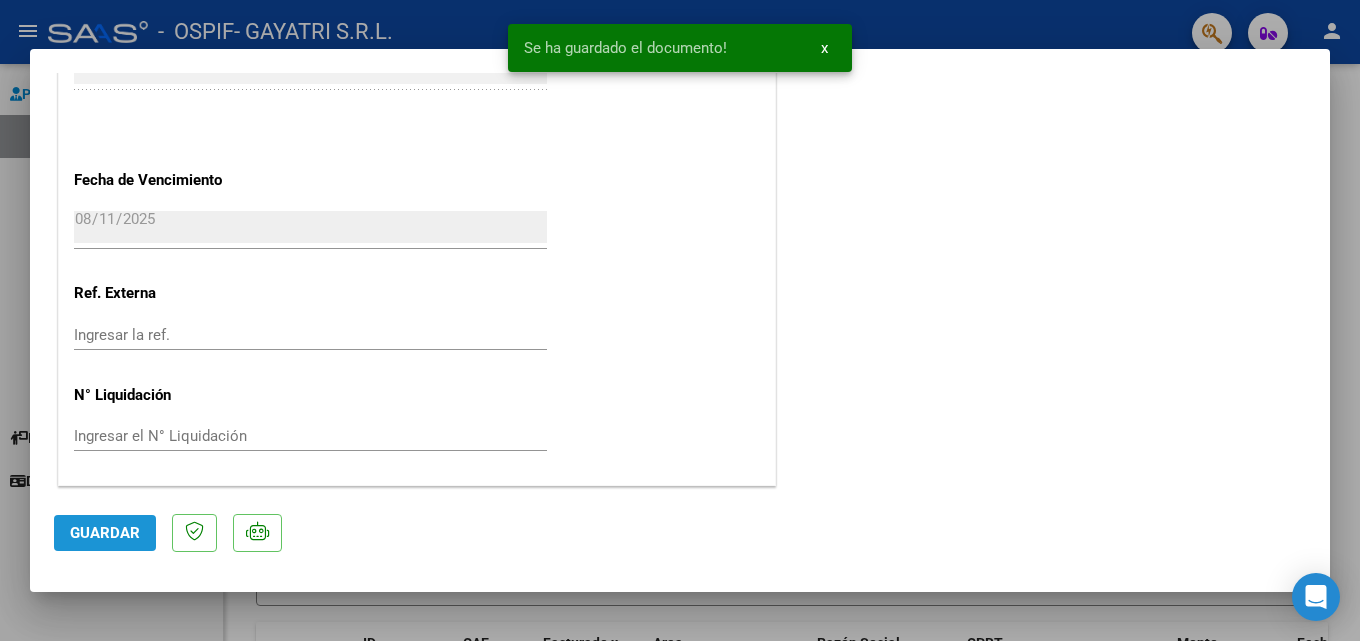 click on "Guardar" 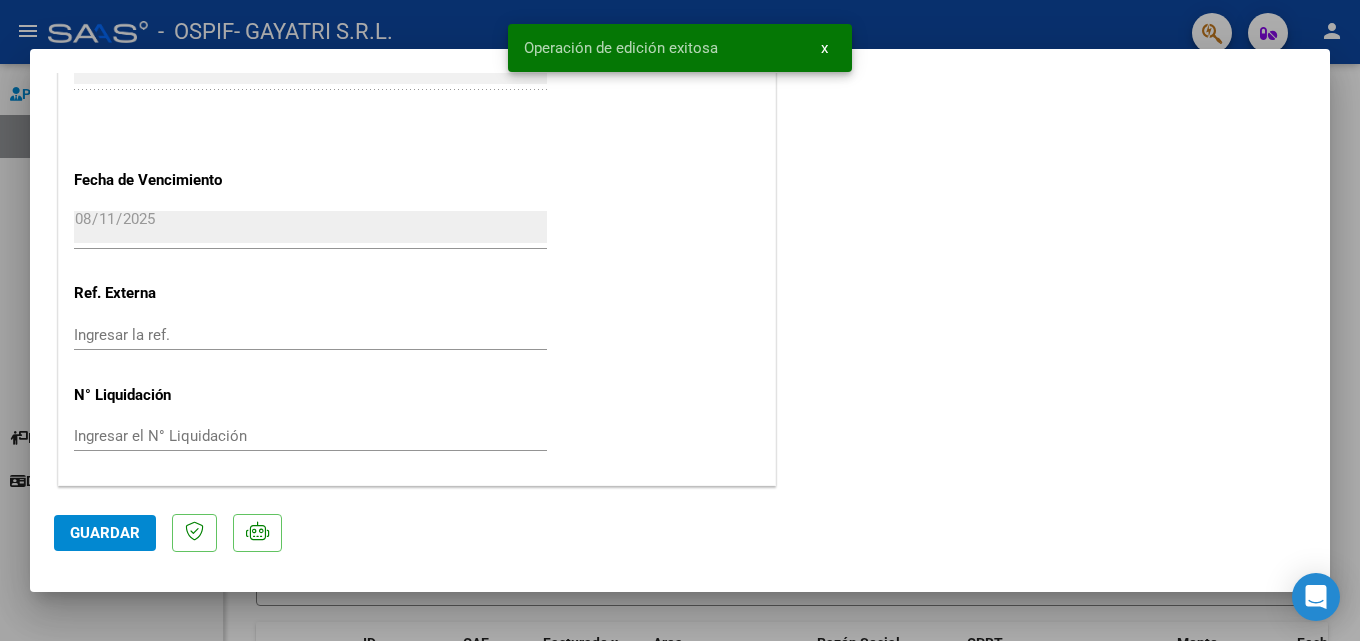 click at bounding box center [680, 320] 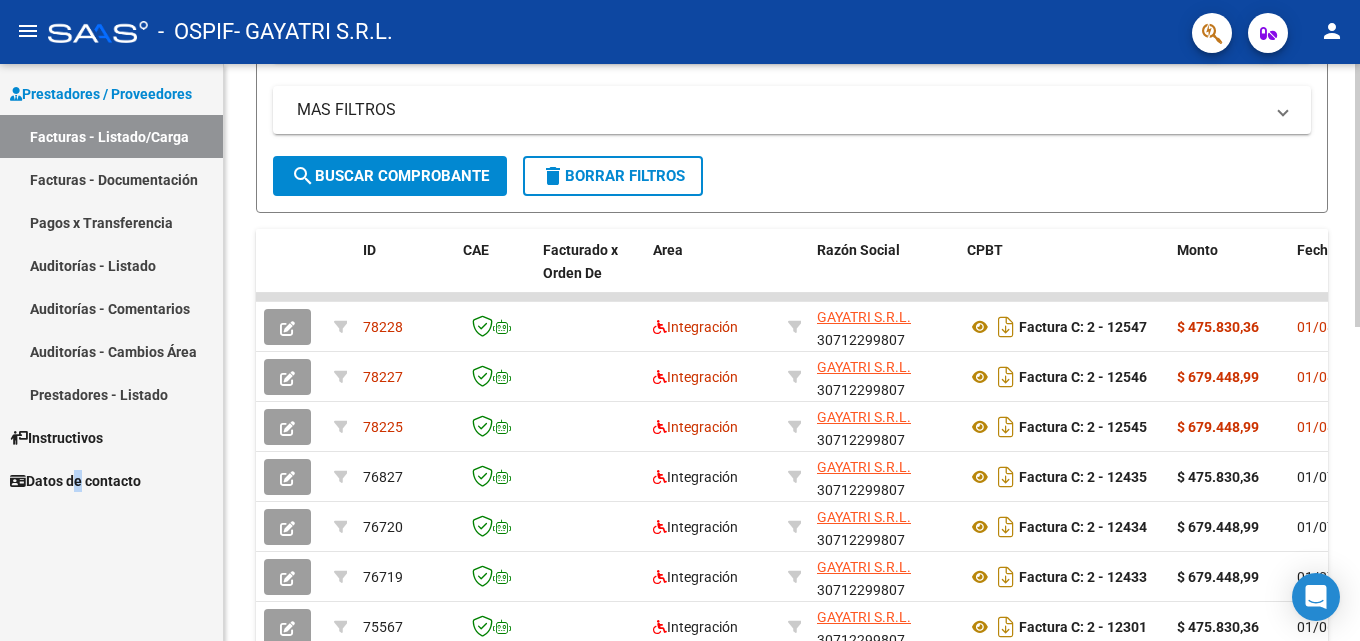 scroll, scrollTop: 400, scrollLeft: 0, axis: vertical 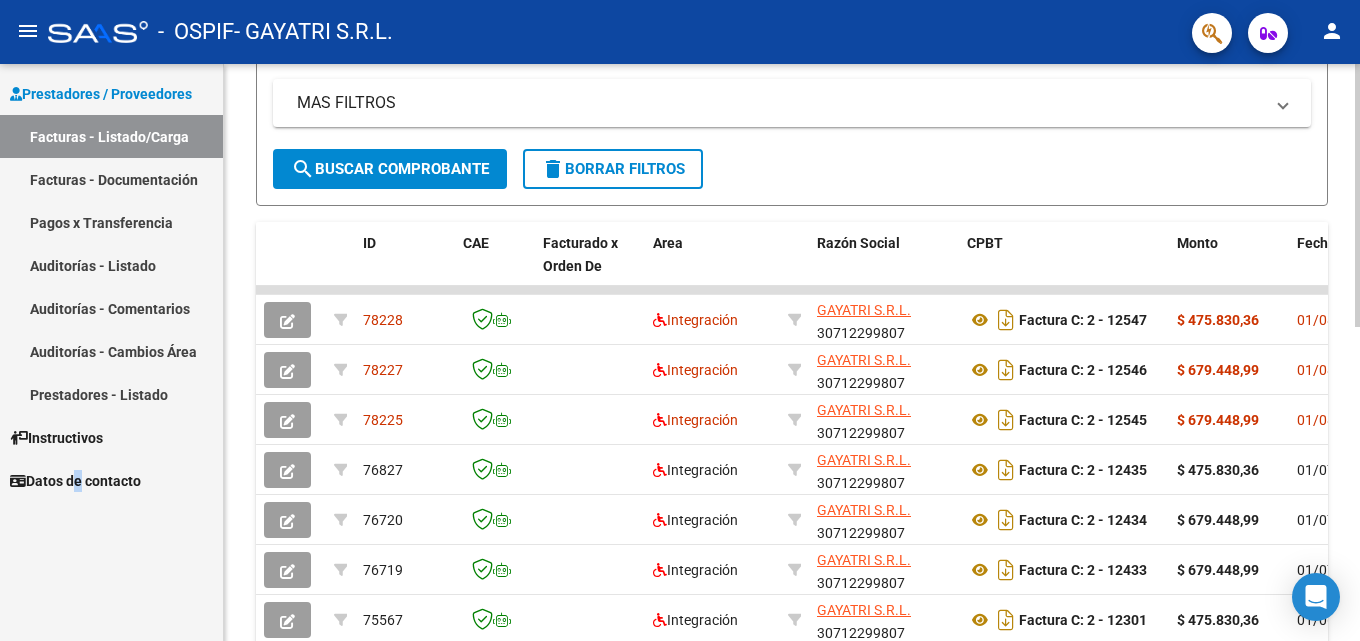 click 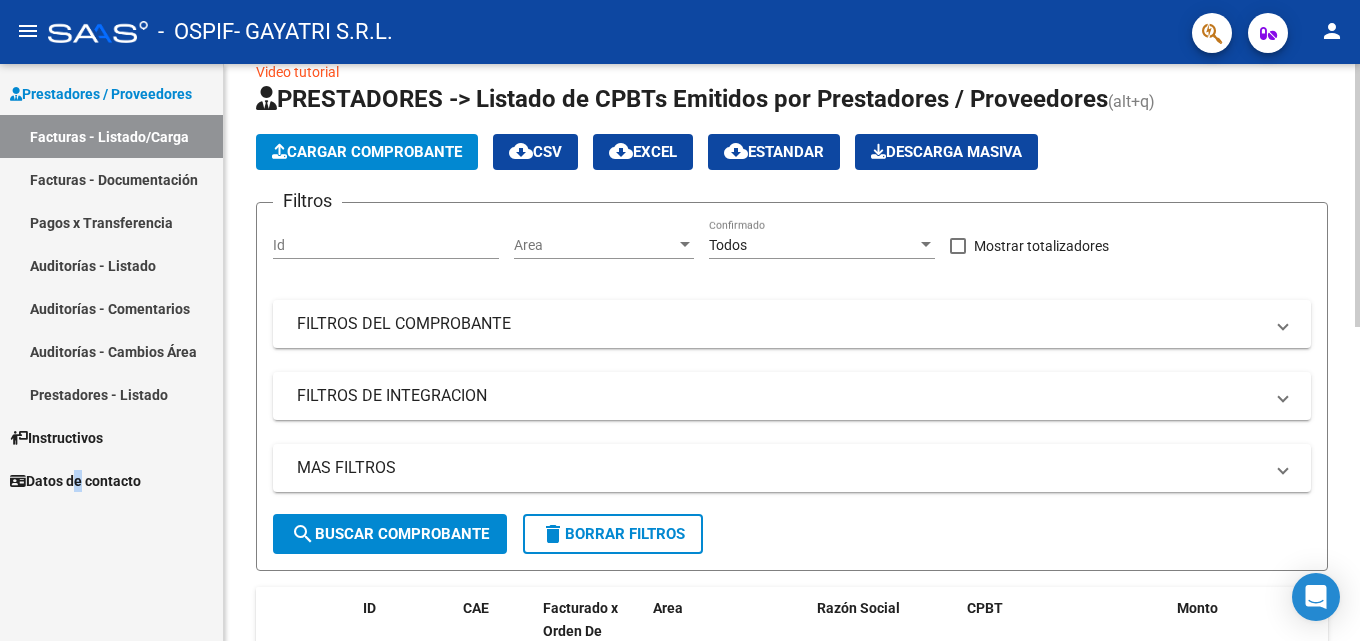 scroll, scrollTop: 0, scrollLeft: 0, axis: both 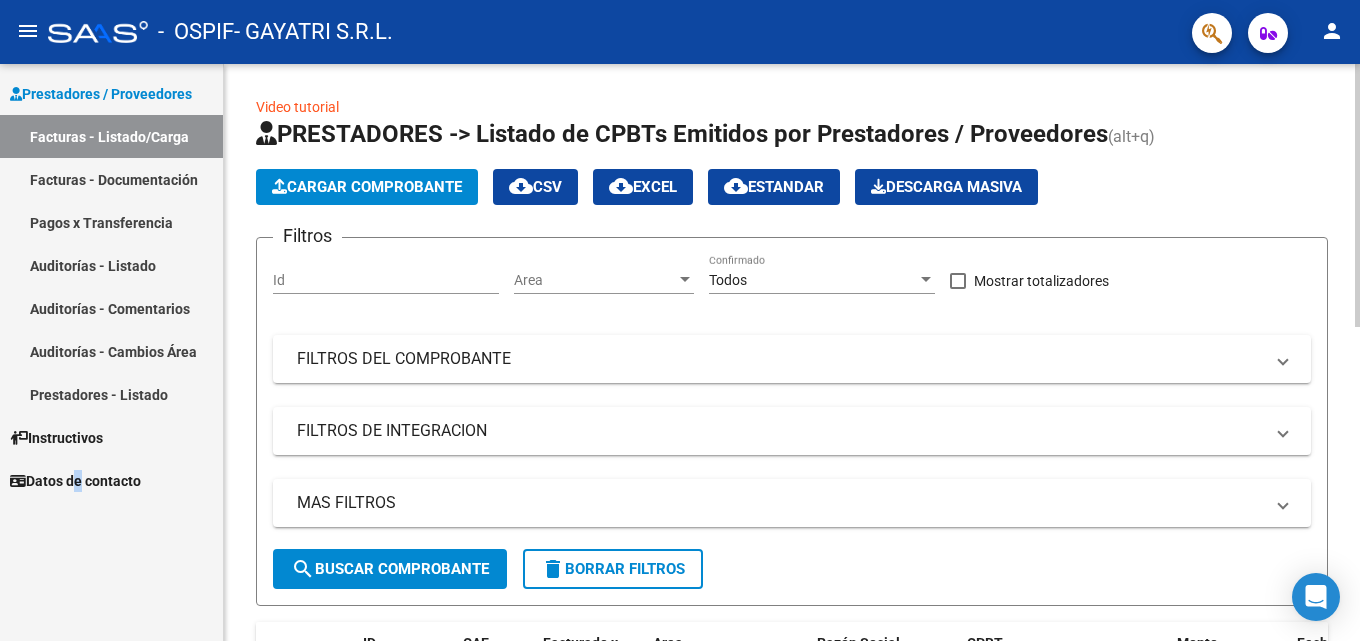 click 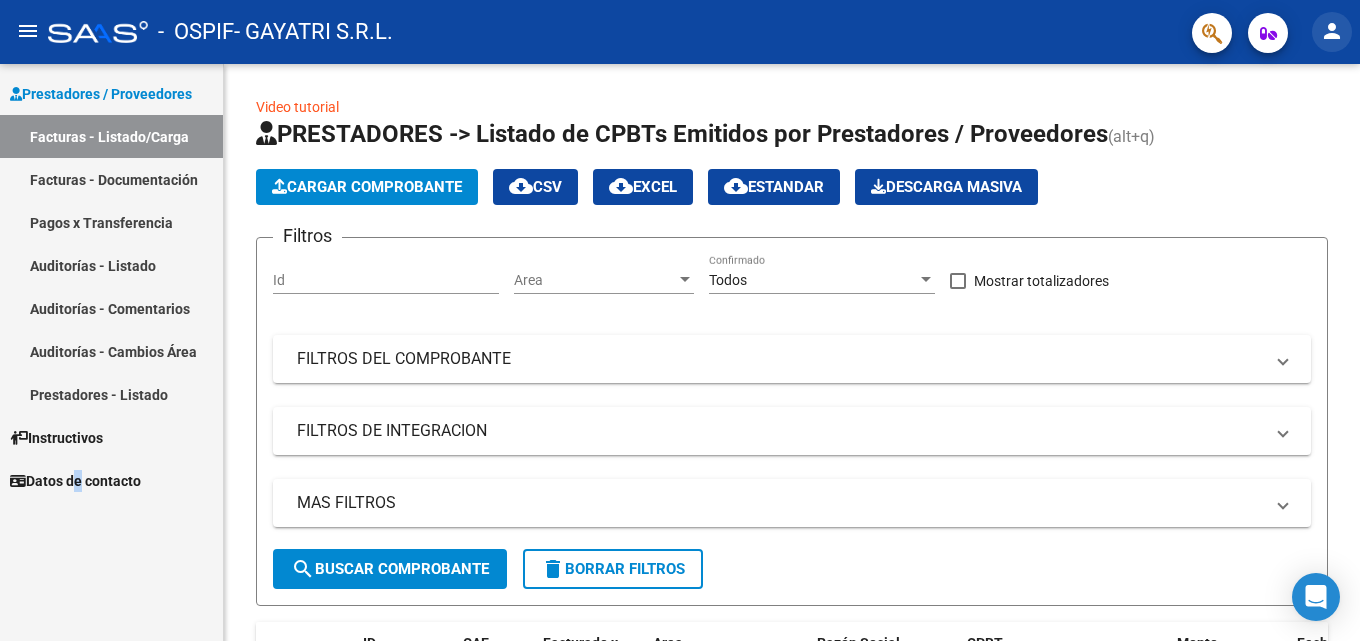 click on "person" 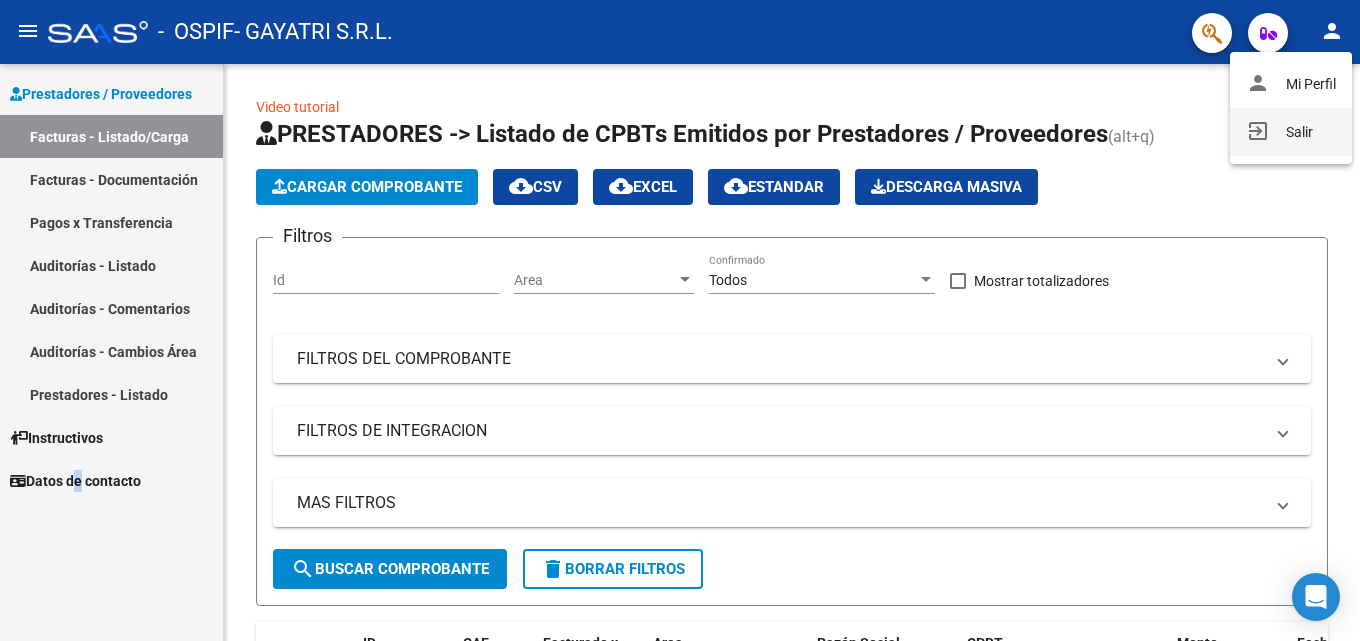 click on "exit_to_app  Salir" at bounding box center (1291, 132) 